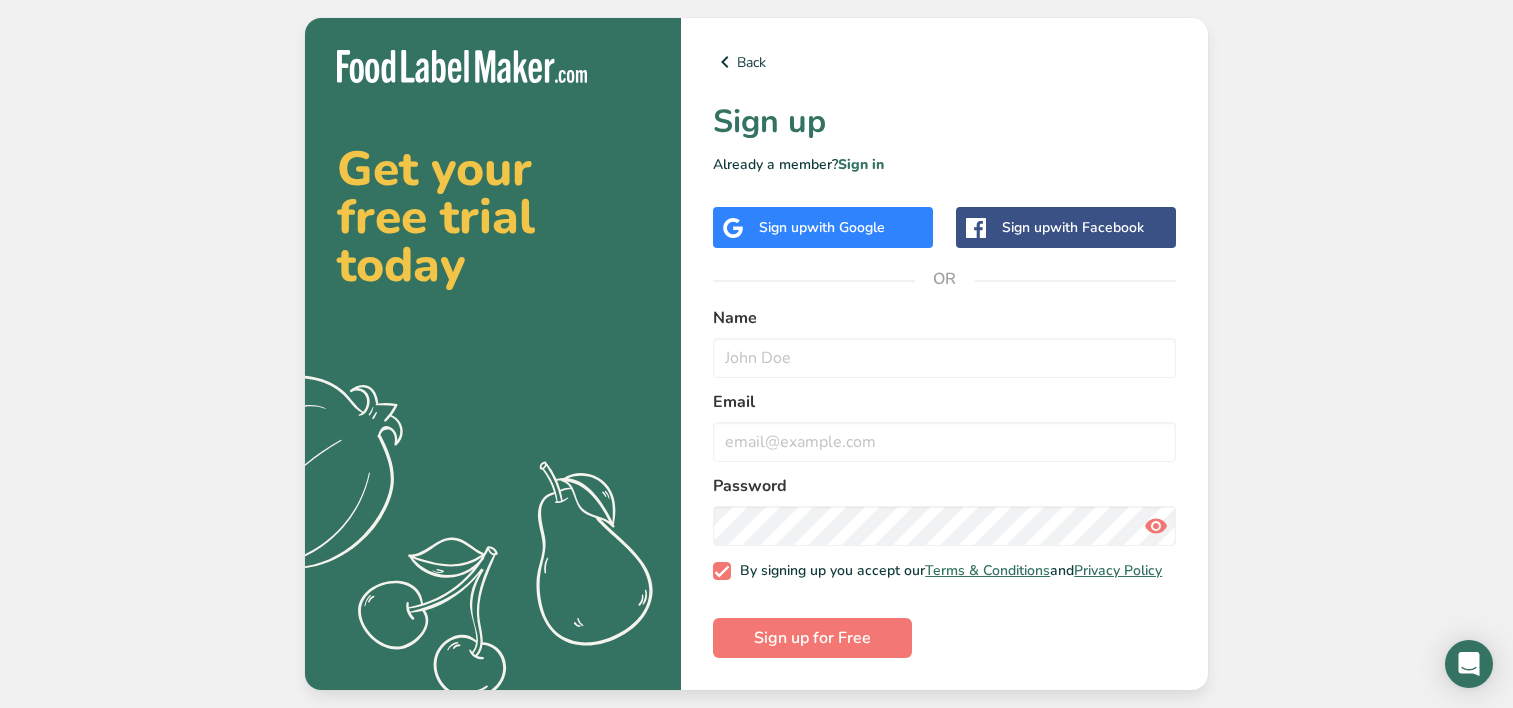 scroll, scrollTop: 0, scrollLeft: 0, axis: both 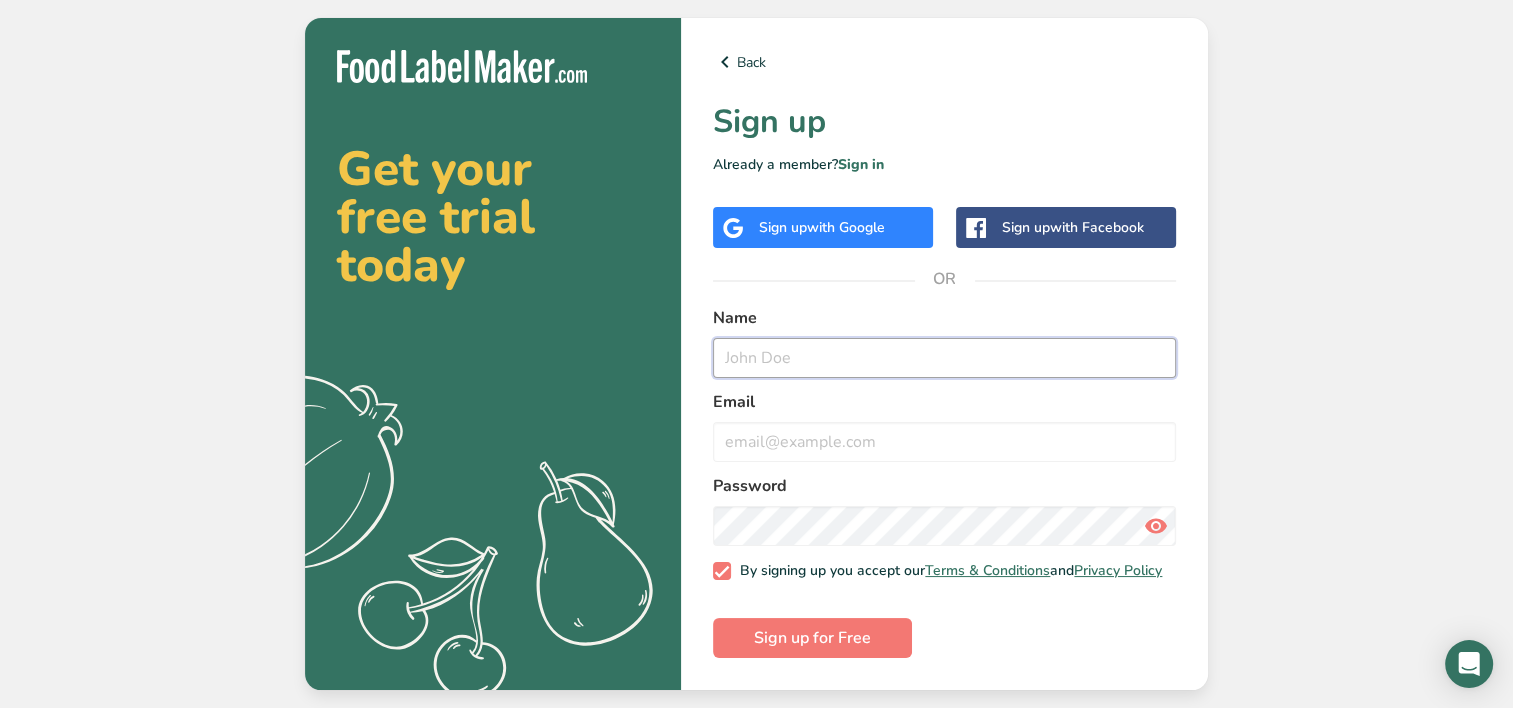 click at bounding box center [944, 358] 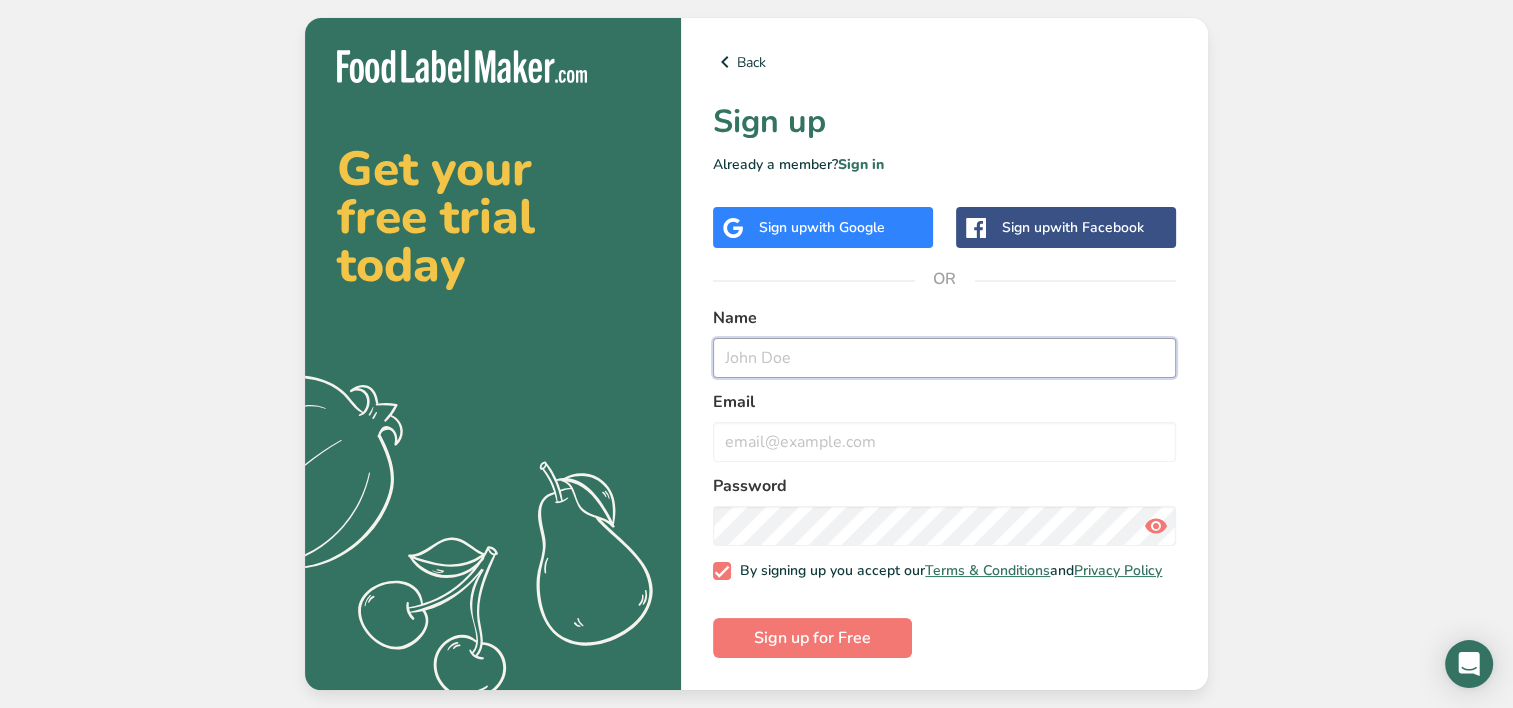 type on "[FIRST] [LAST]" 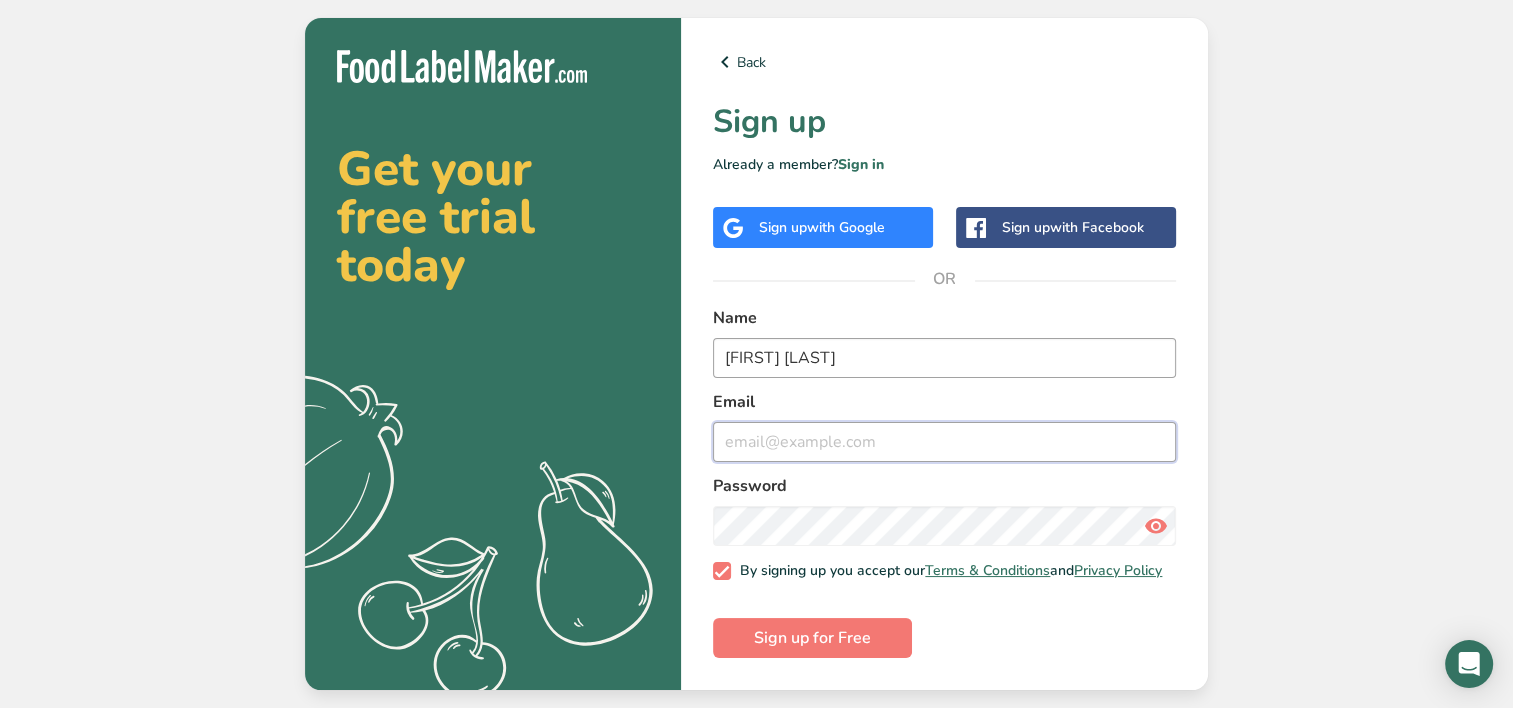type on "[NAME]@[EXAMPLE.COM]" 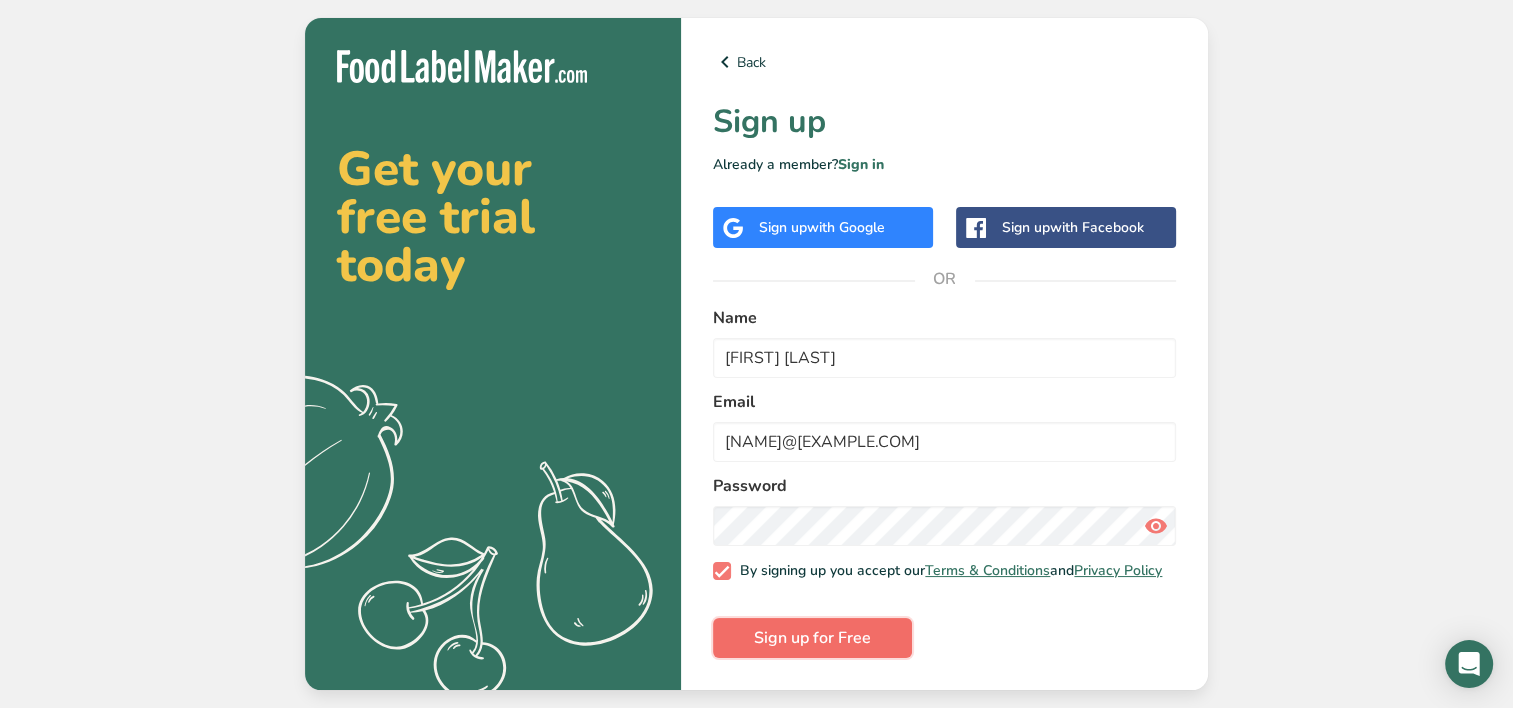 click on "Sign up for Free" at bounding box center (812, 638) 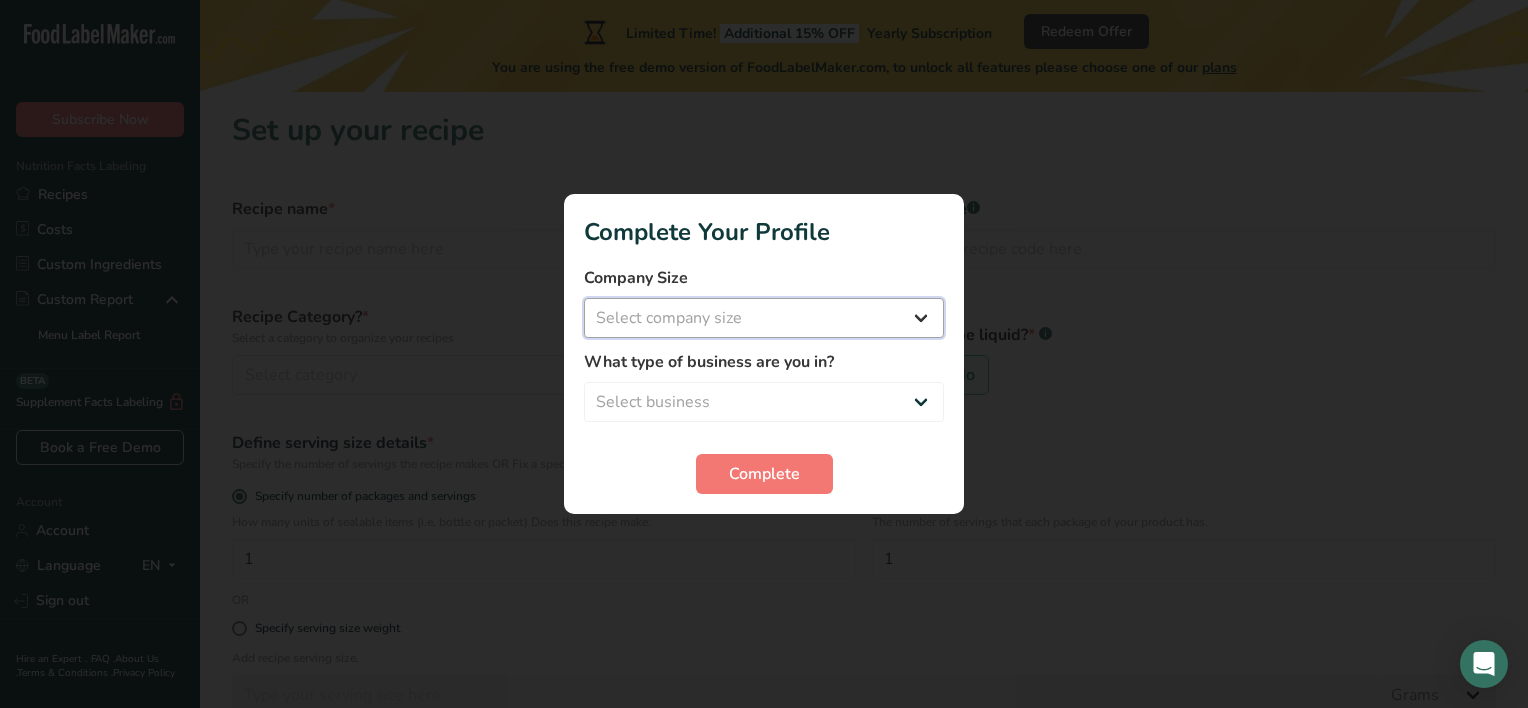 click on "Select company size
Fewer than 10 Employees
10 to 50 Employees
51 to 500 Employees
Over 500 Employees" at bounding box center (764, 318) 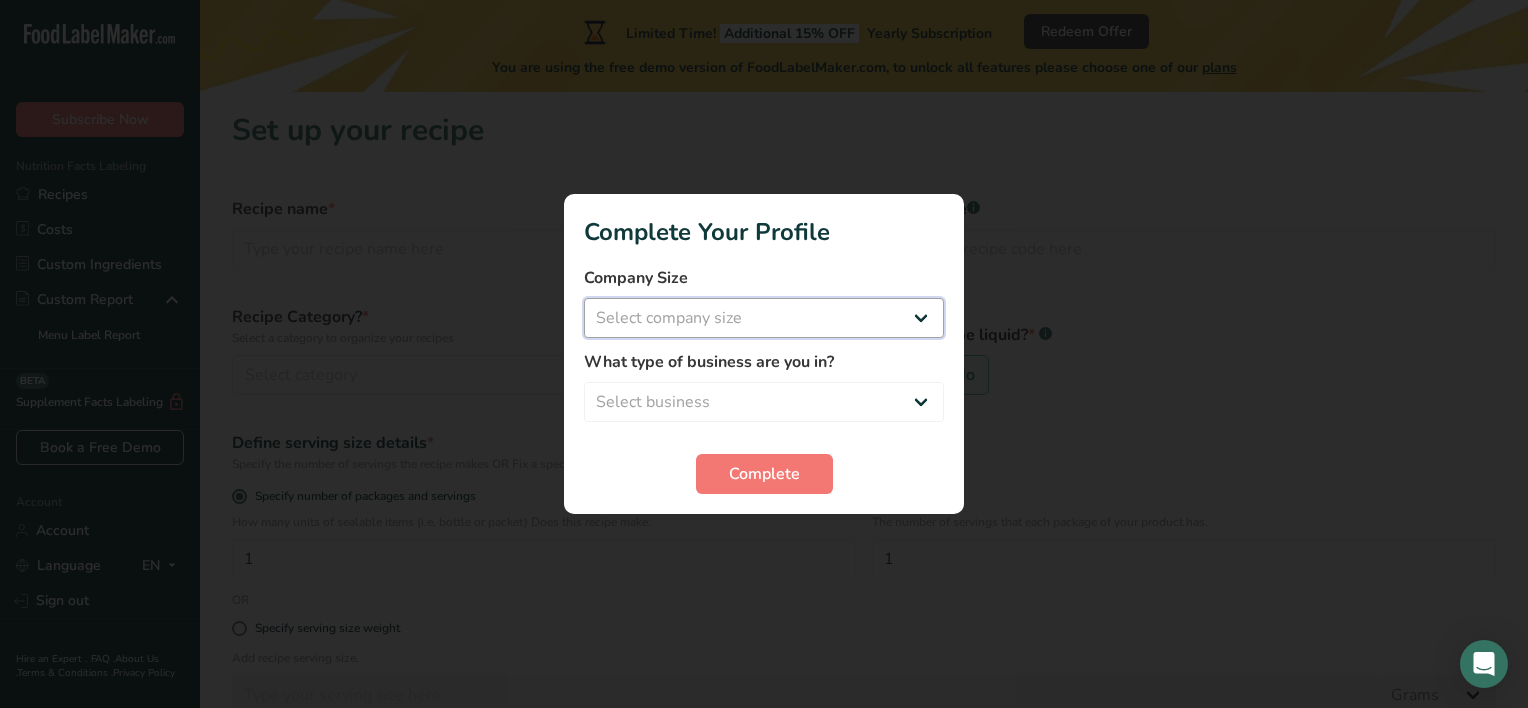 select on "1" 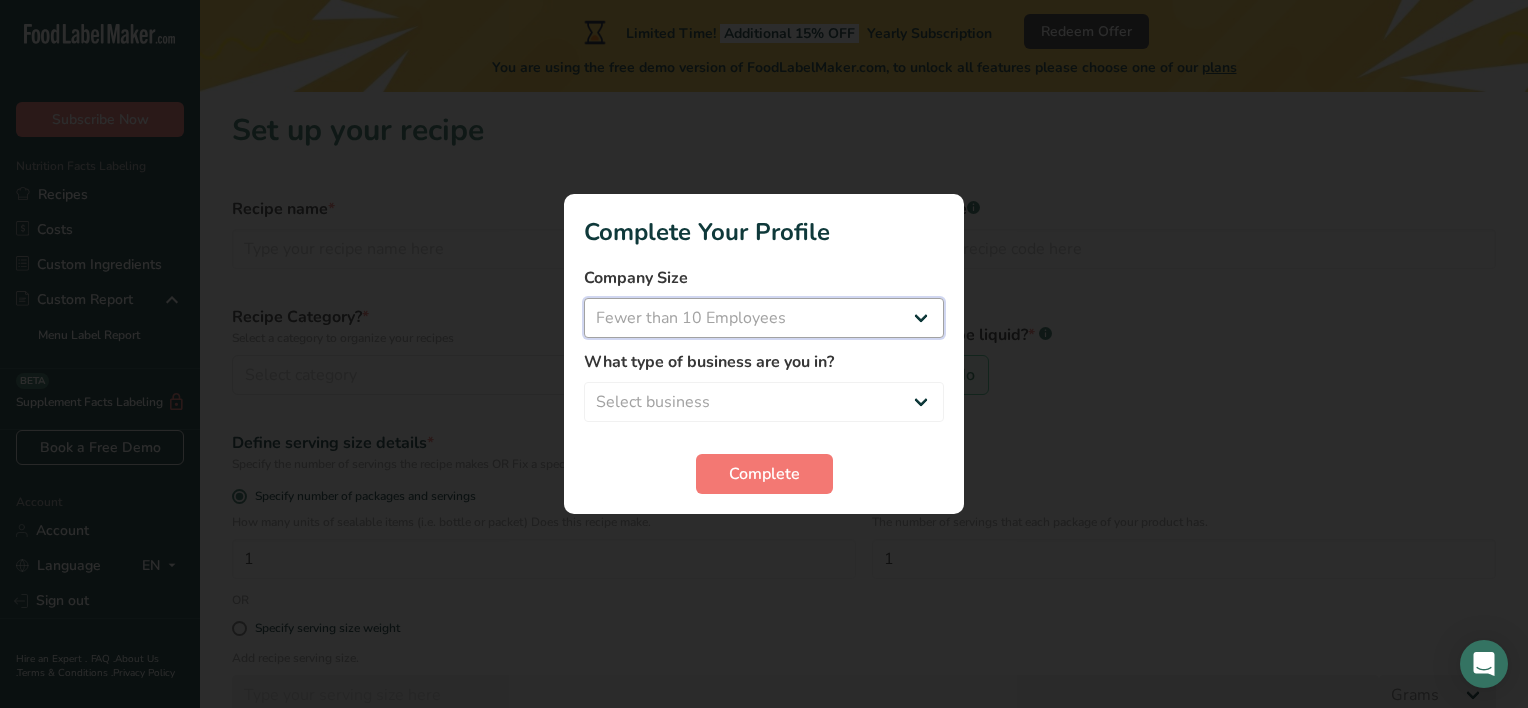 click on "Select company size
Fewer than 10 Employees
10 to 50 Employees
51 to 500 Employees
Over 500 Employees" at bounding box center (764, 318) 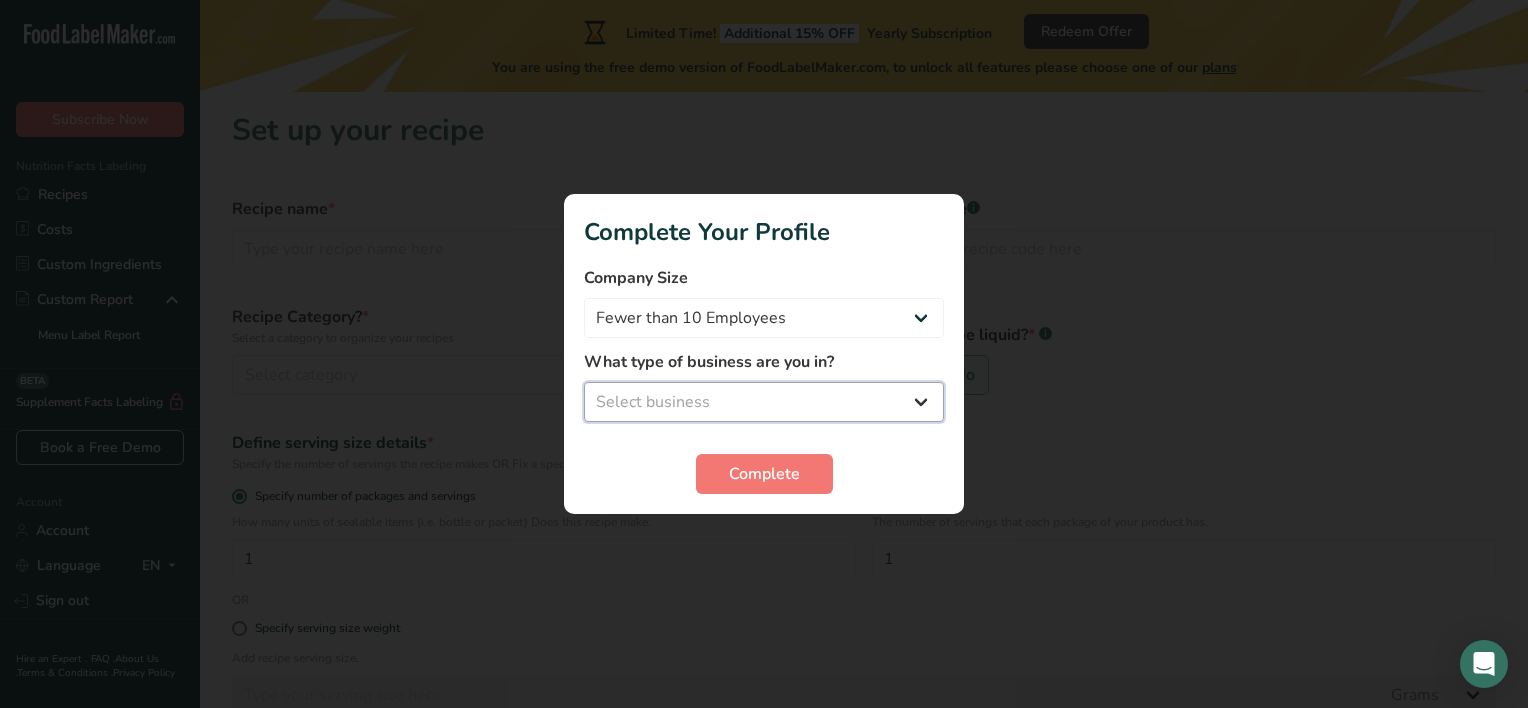 click on "Select business
Packaged Food Manufacturer
Restaurant & Cafe
Bakery
Meal Plans & Catering Company
Nutritionist
Food Blogger
Personal Trainer
Other" at bounding box center (764, 402) 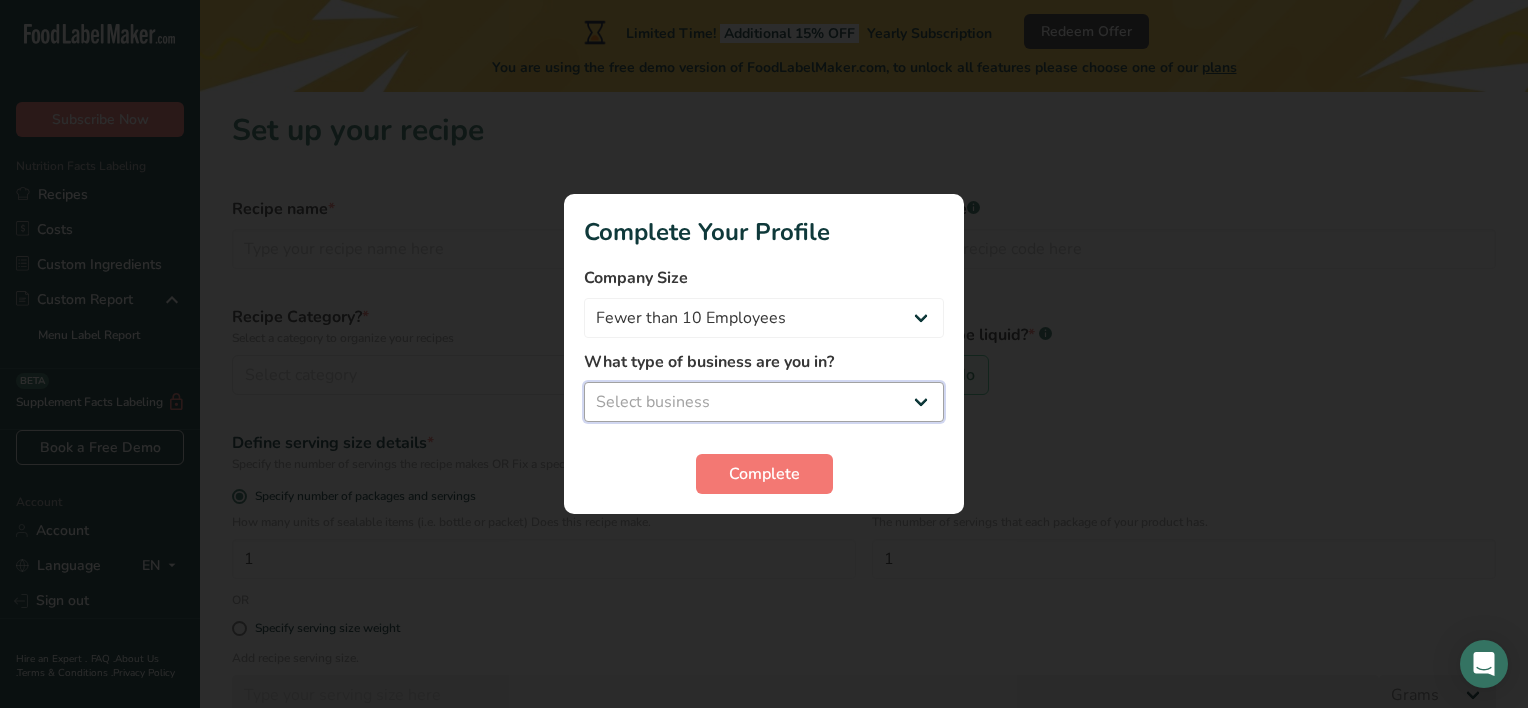 select on "8" 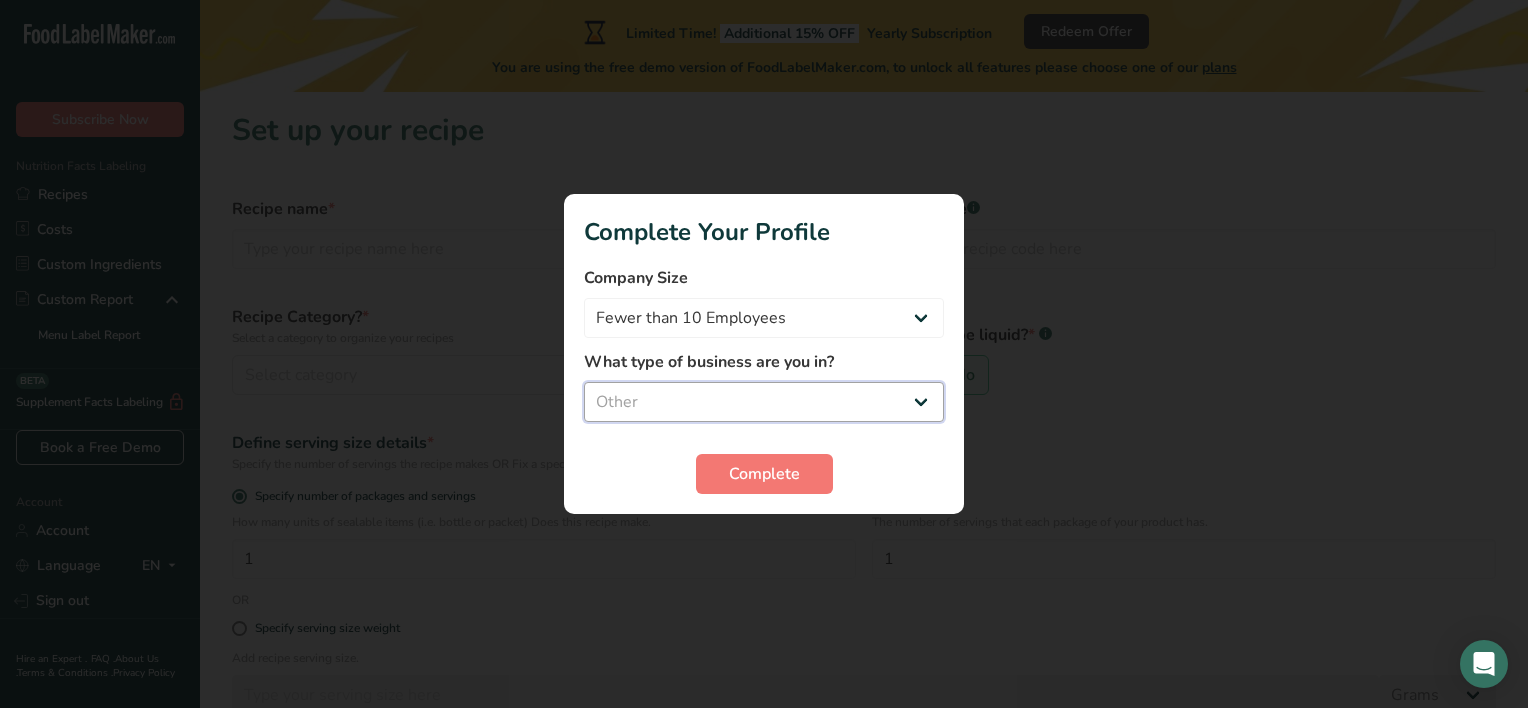 click on "Select business
Packaged Food Manufacturer
Restaurant & Cafe
Bakery
Meal Plans & Catering Company
Nutritionist
Food Blogger
Personal Trainer
Other" at bounding box center [764, 402] 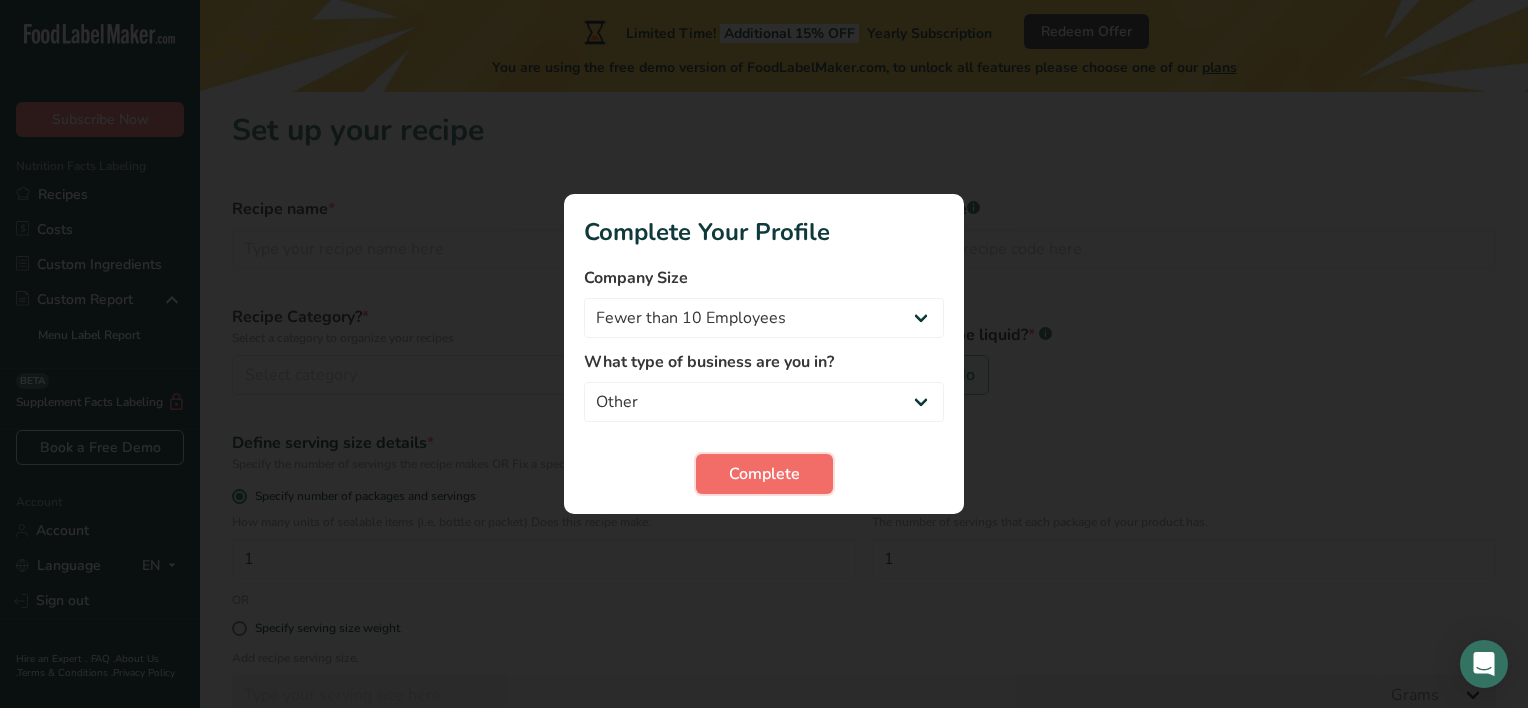 click on "Complete" at bounding box center [764, 474] 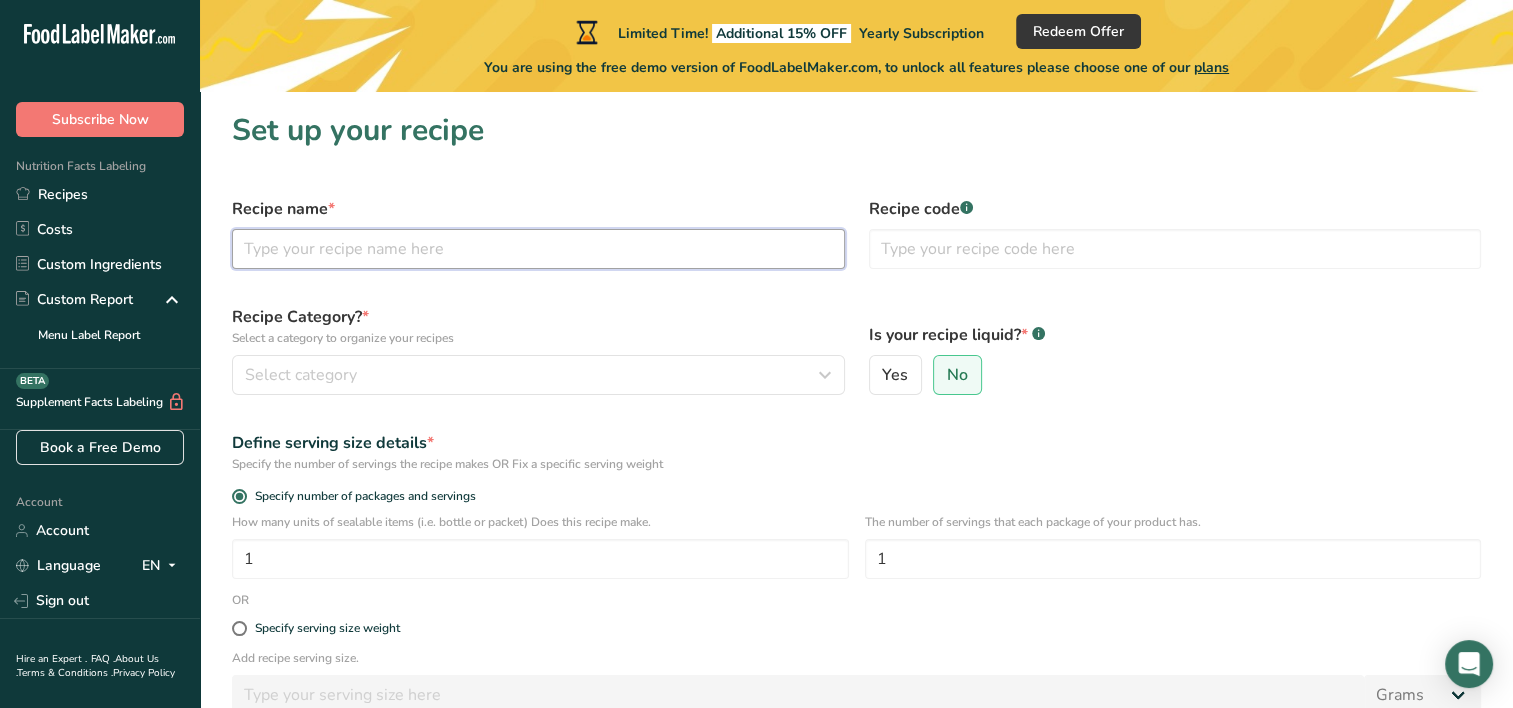 click at bounding box center (538, 249) 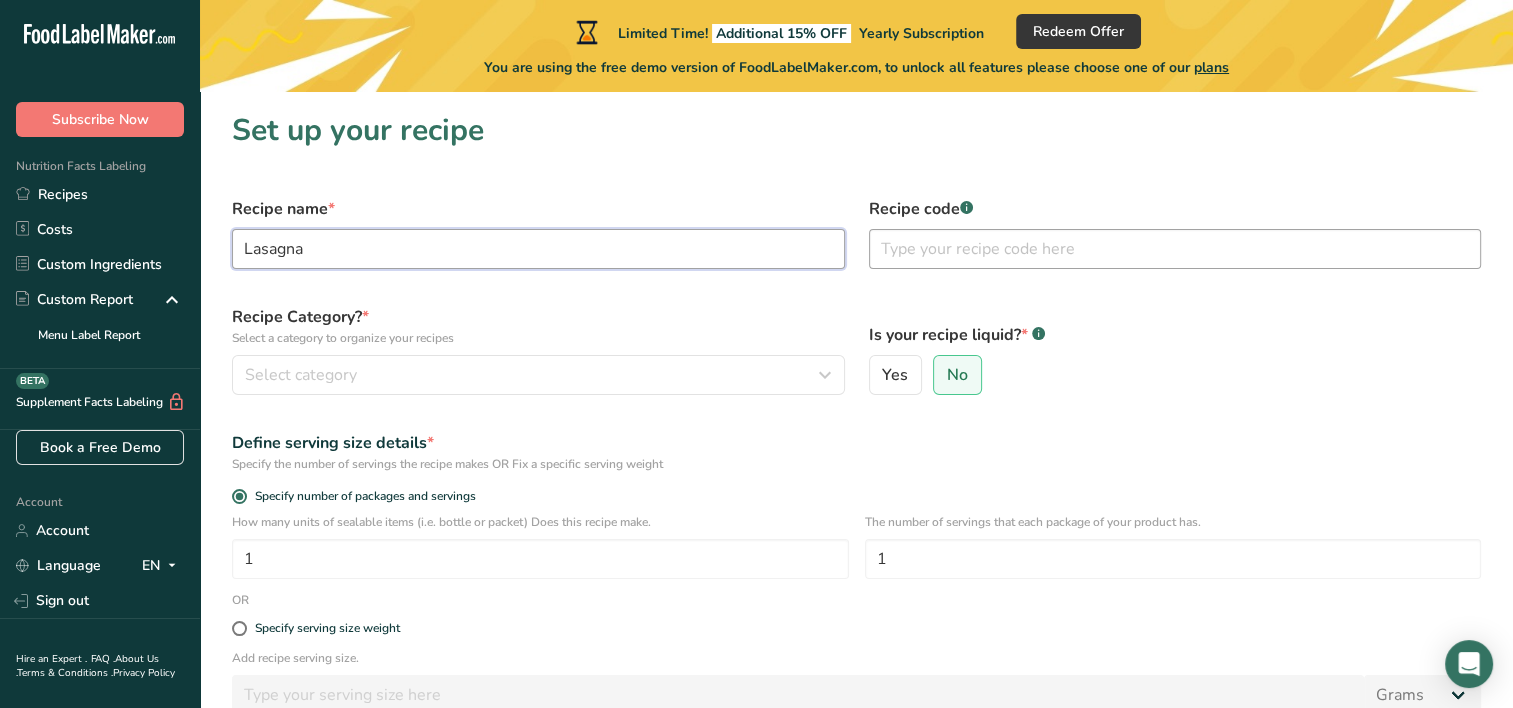 type on "Lasagna" 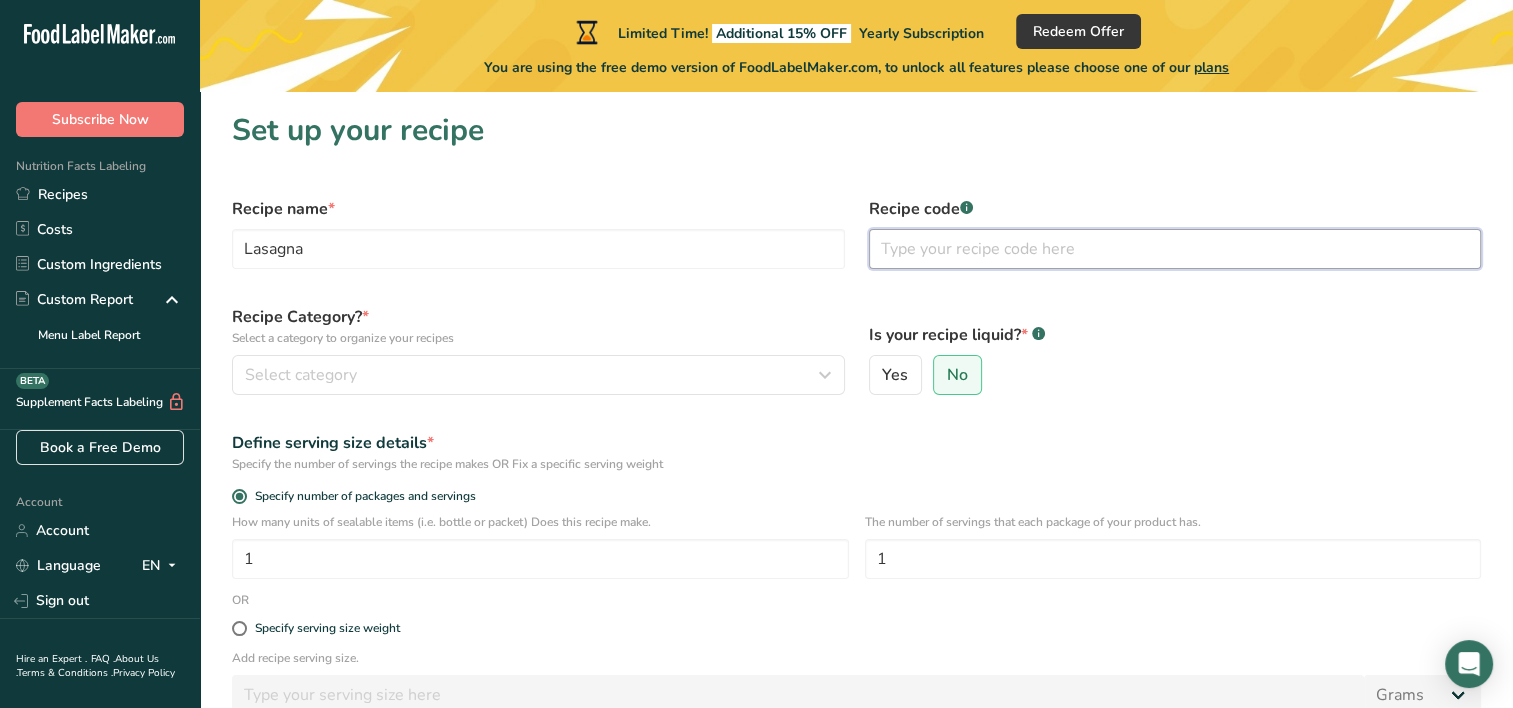 click at bounding box center [1175, 249] 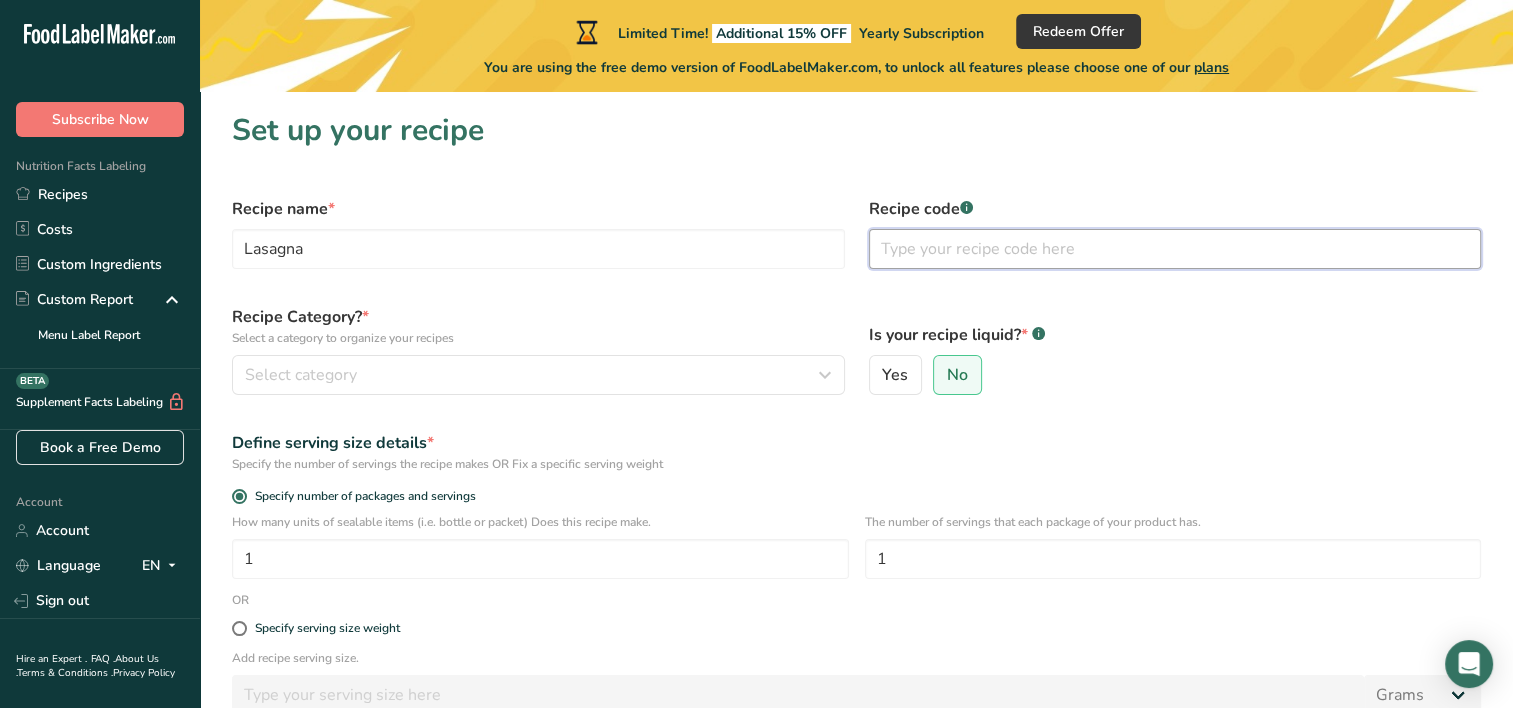 click at bounding box center [1175, 249] 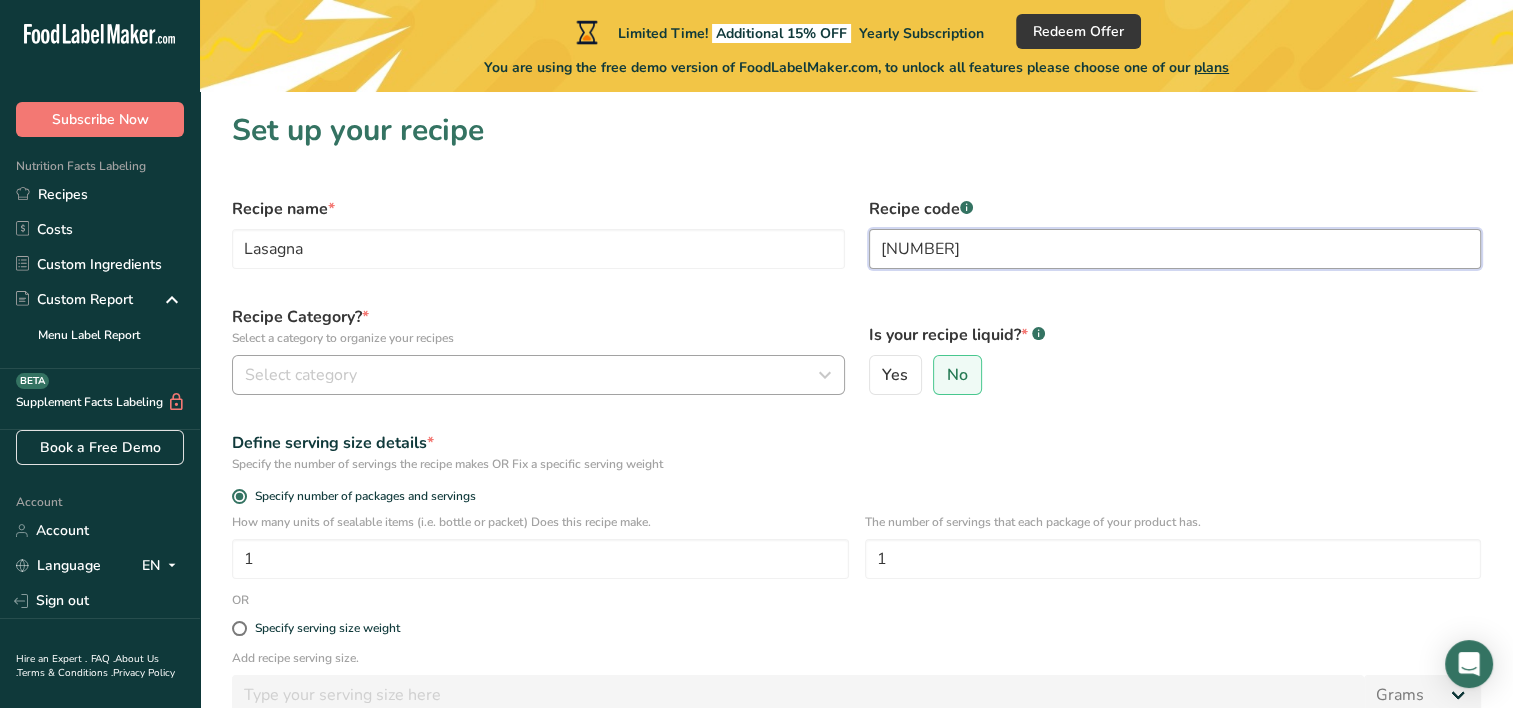 type on "[NUMBER]" 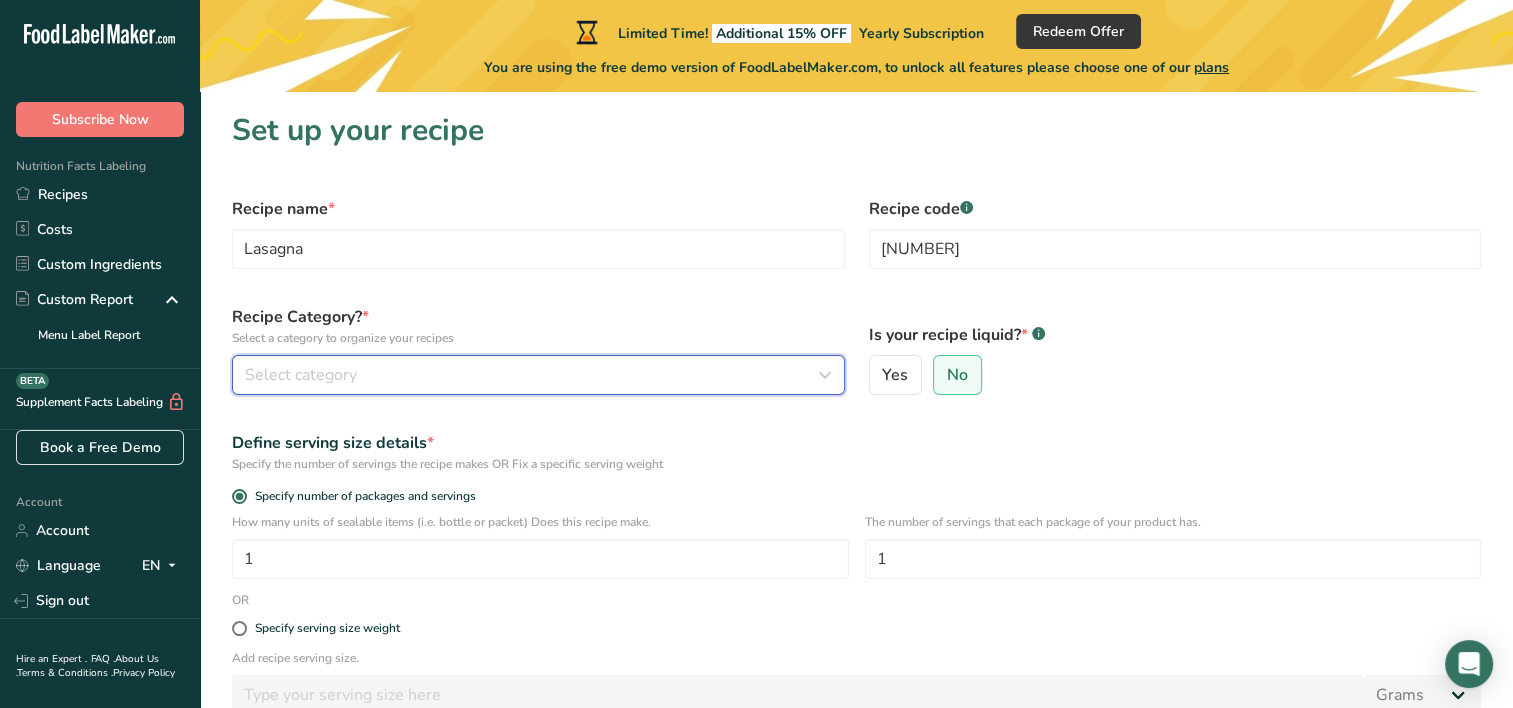 click on "Select category" at bounding box center [538, 375] 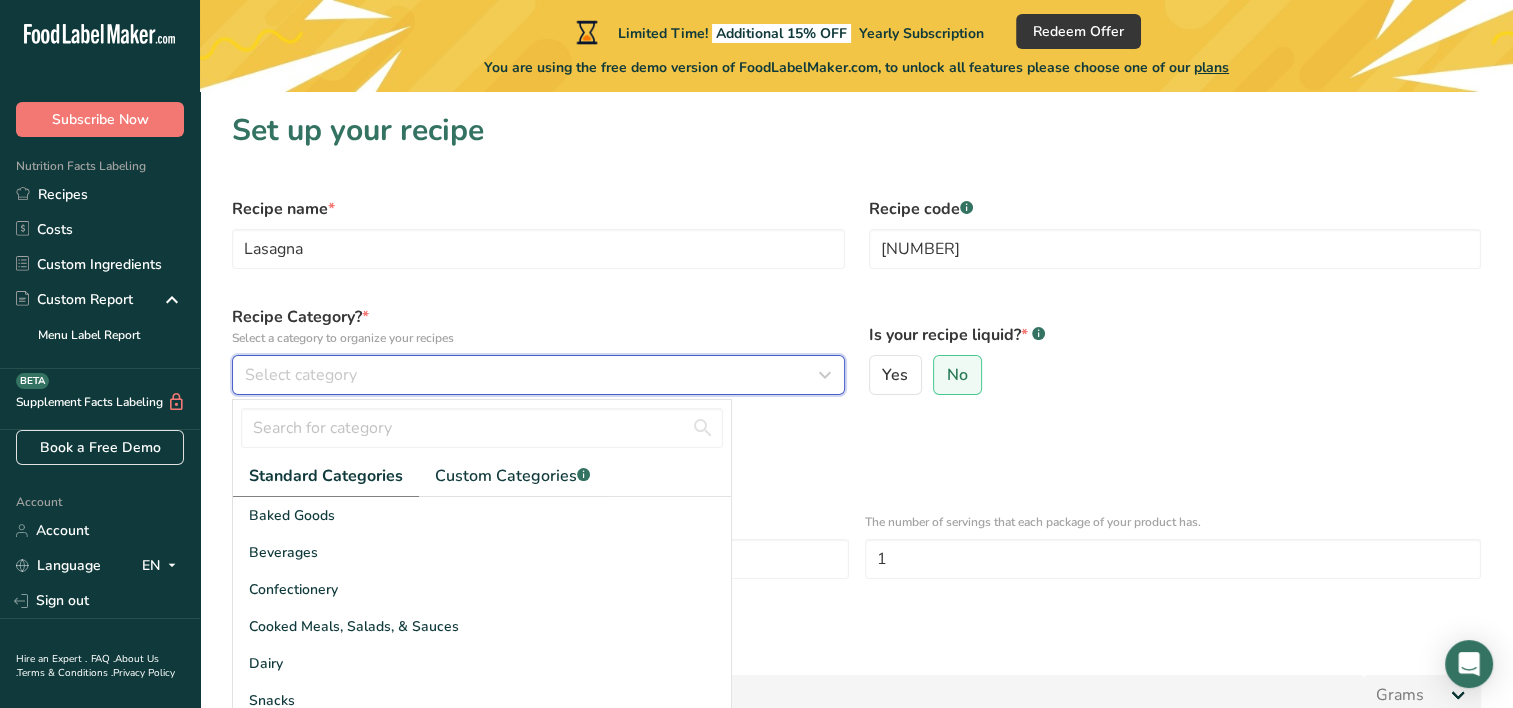 scroll, scrollTop: 203, scrollLeft: 0, axis: vertical 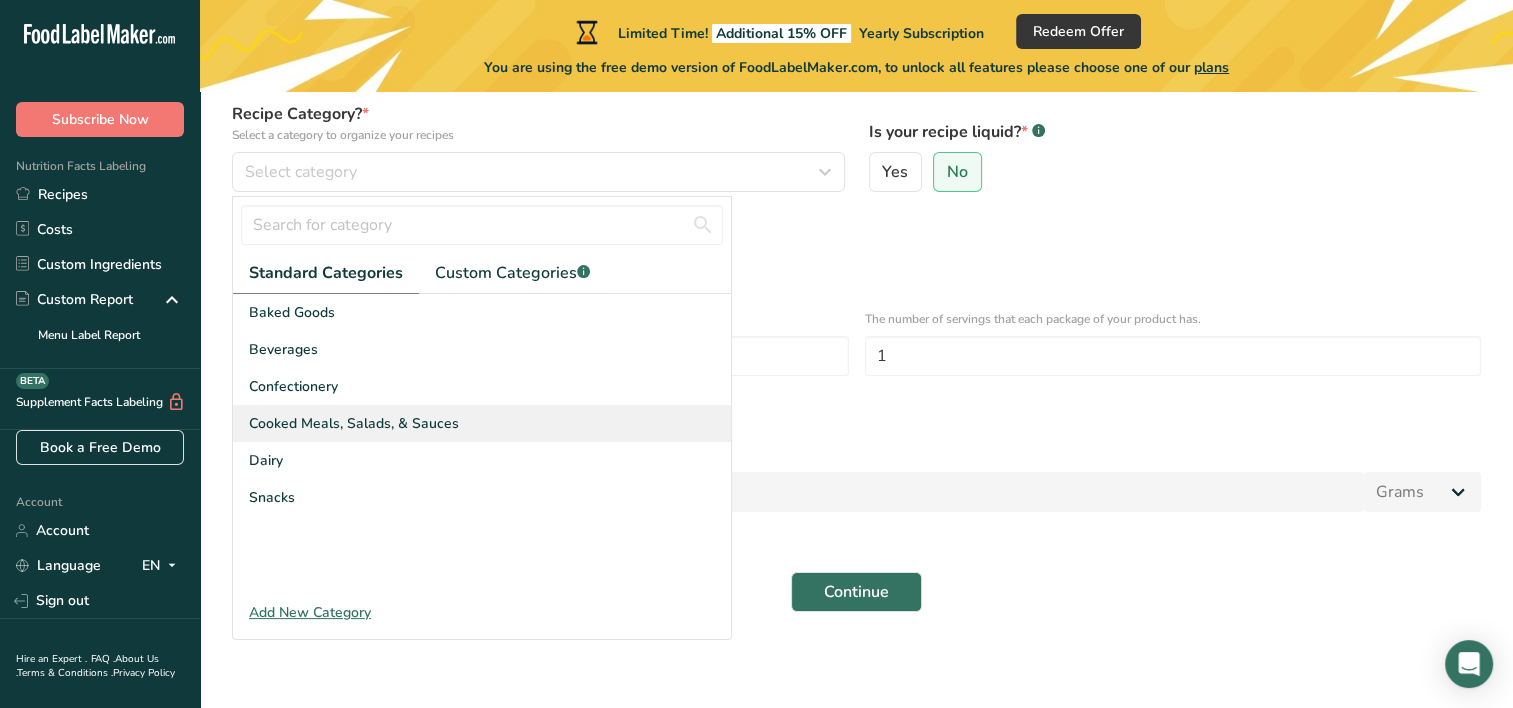 click on "Cooked Meals, Salads, & Sauces" at bounding box center (354, 423) 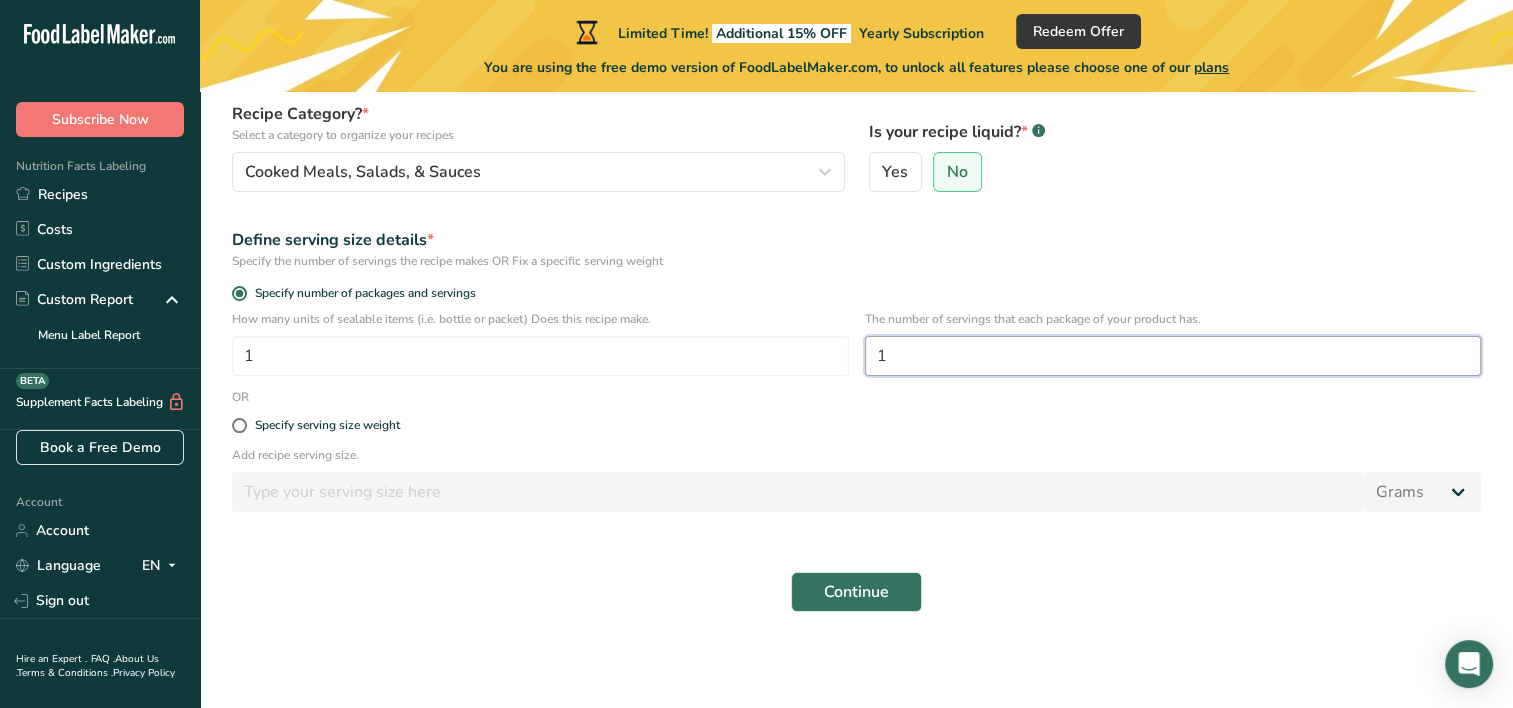click on "1" at bounding box center [1173, 356] 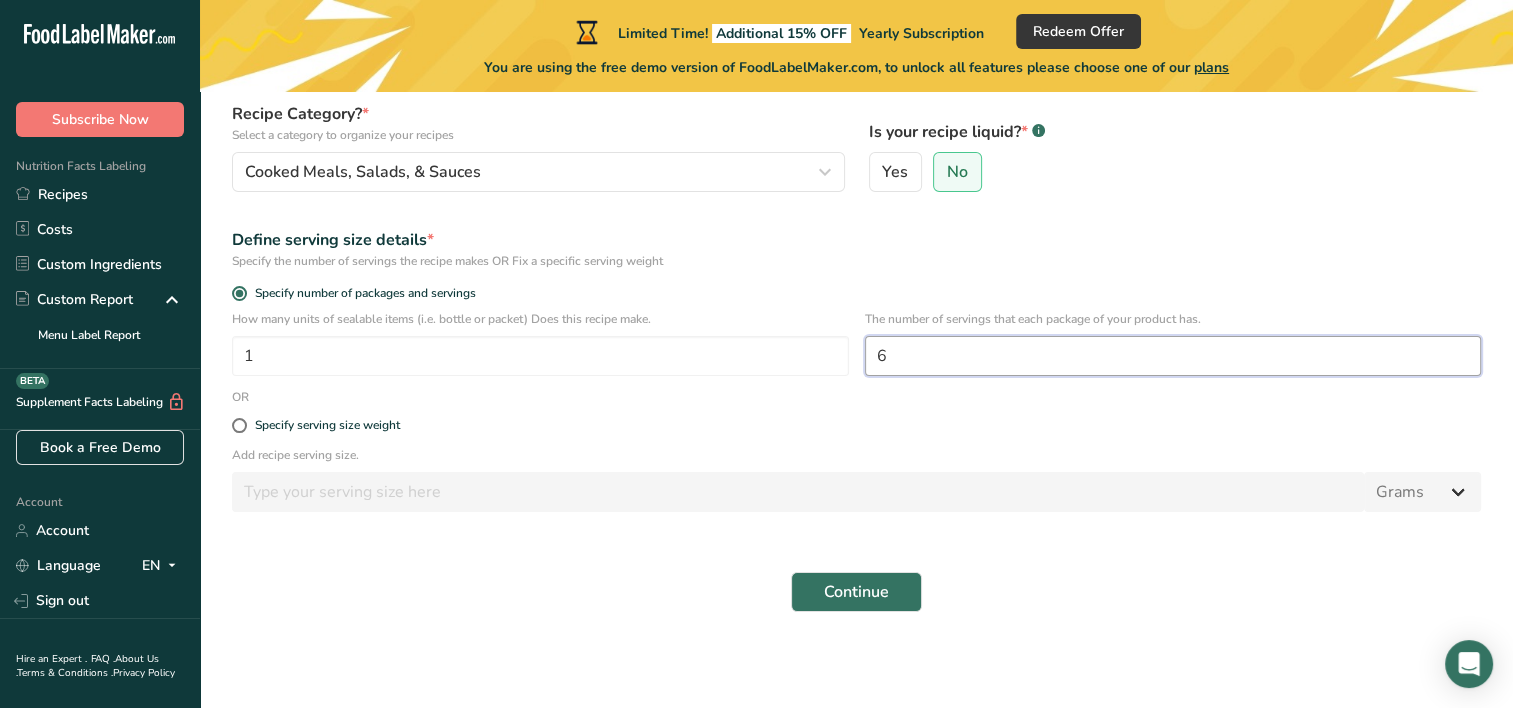 type on "6" 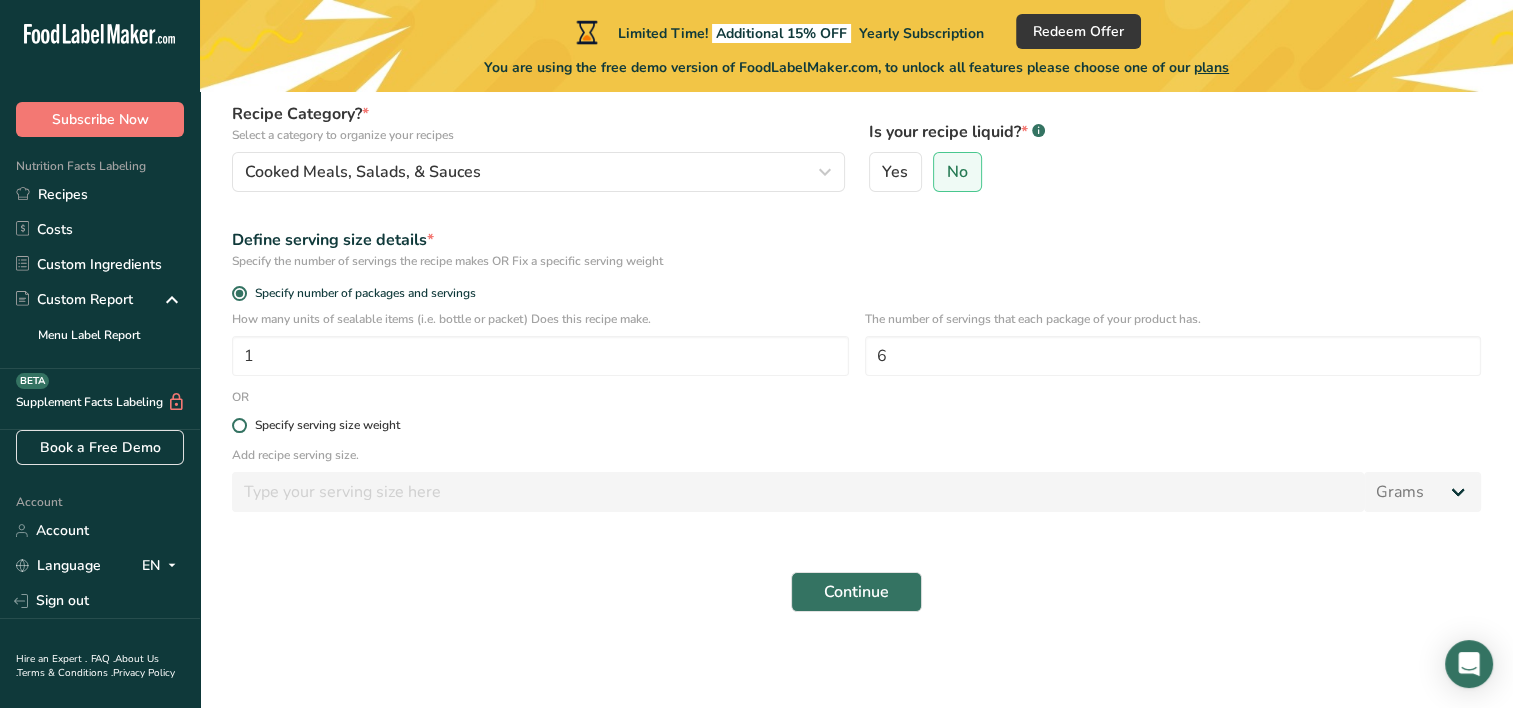 click at bounding box center (239, 425) 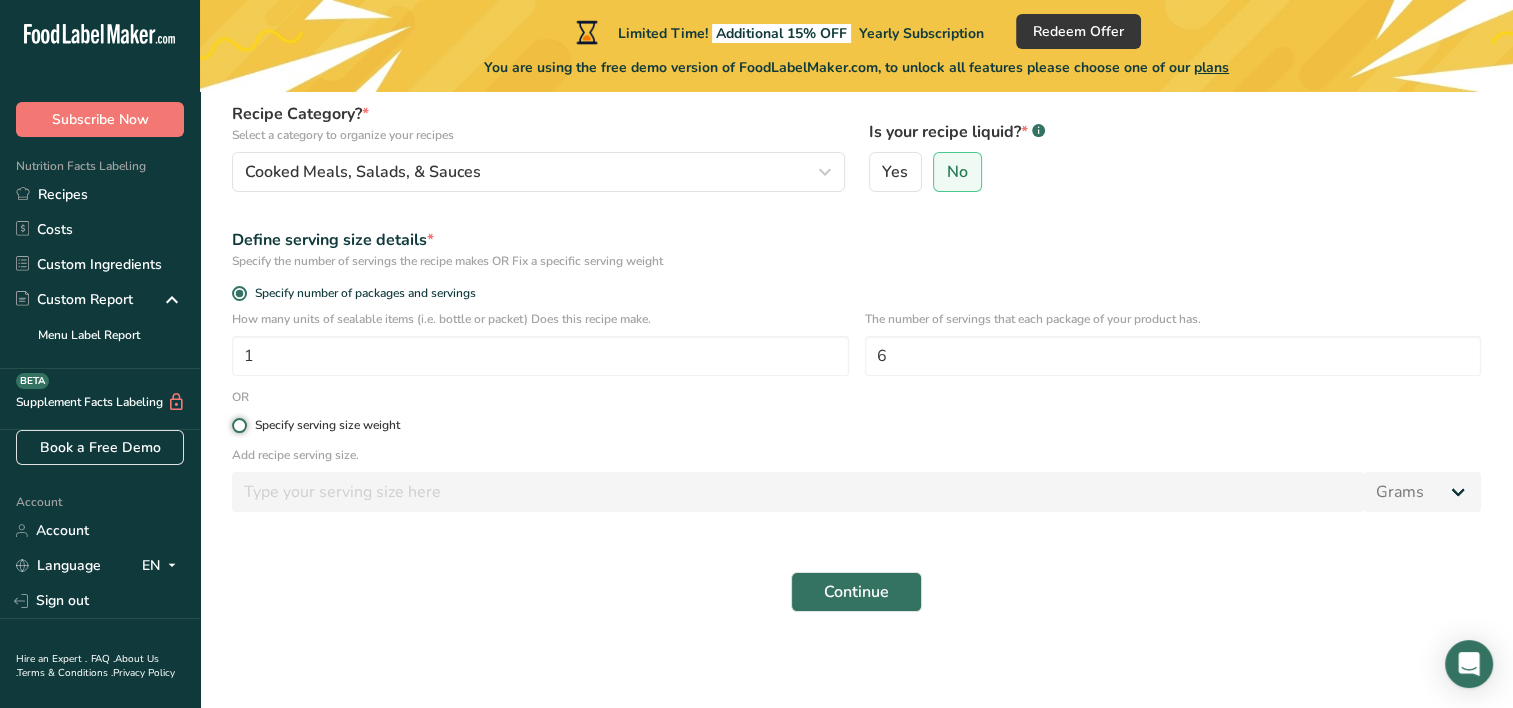 click on "Specify serving size weight" at bounding box center (238, 425) 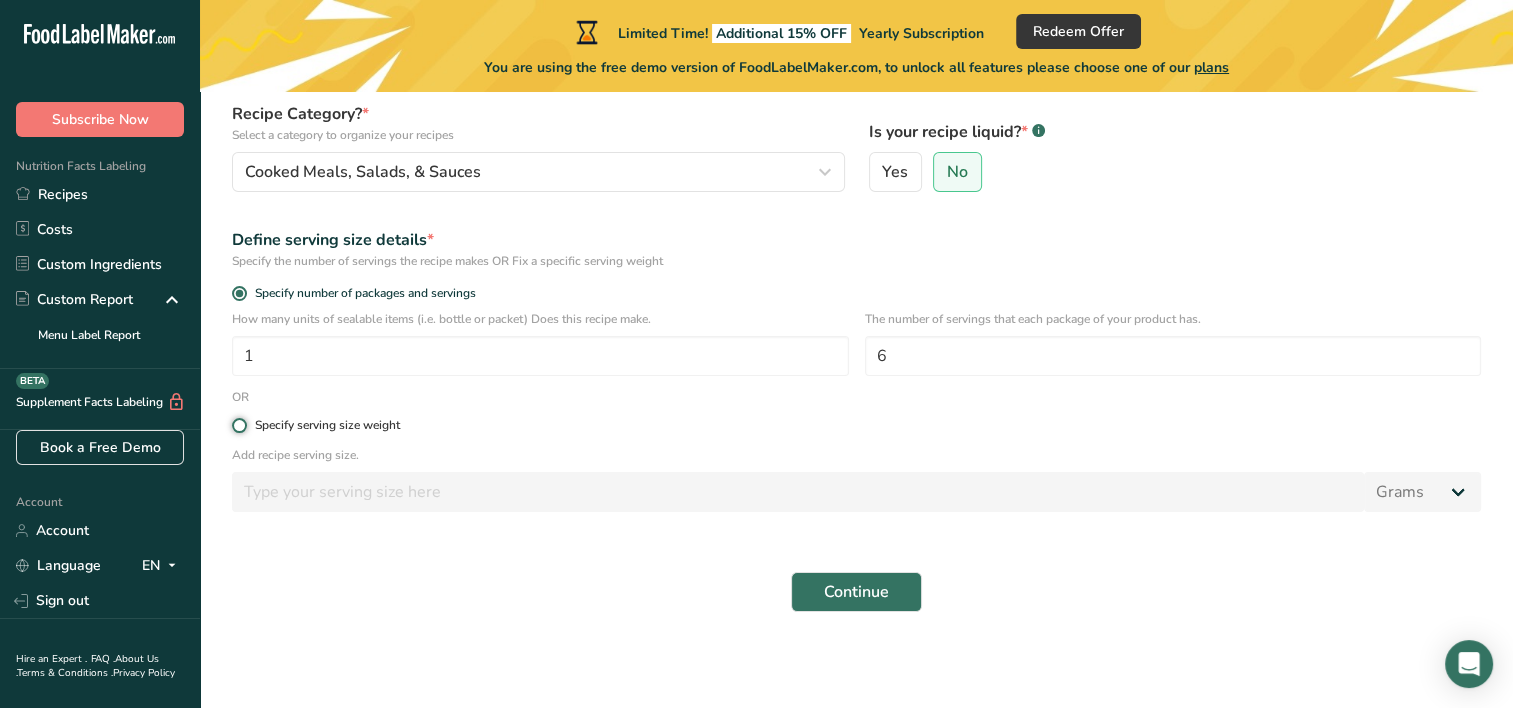 radio on "true" 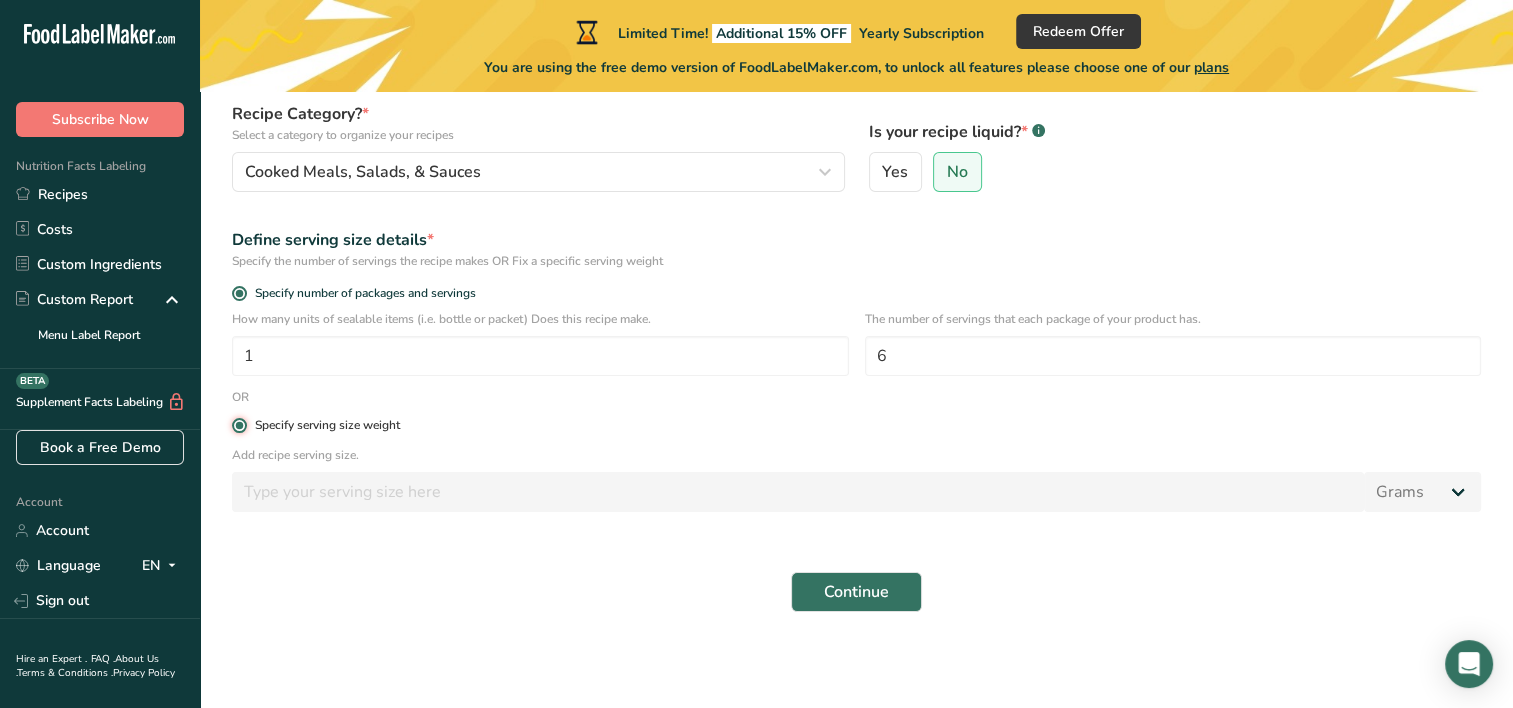 radio on "false" 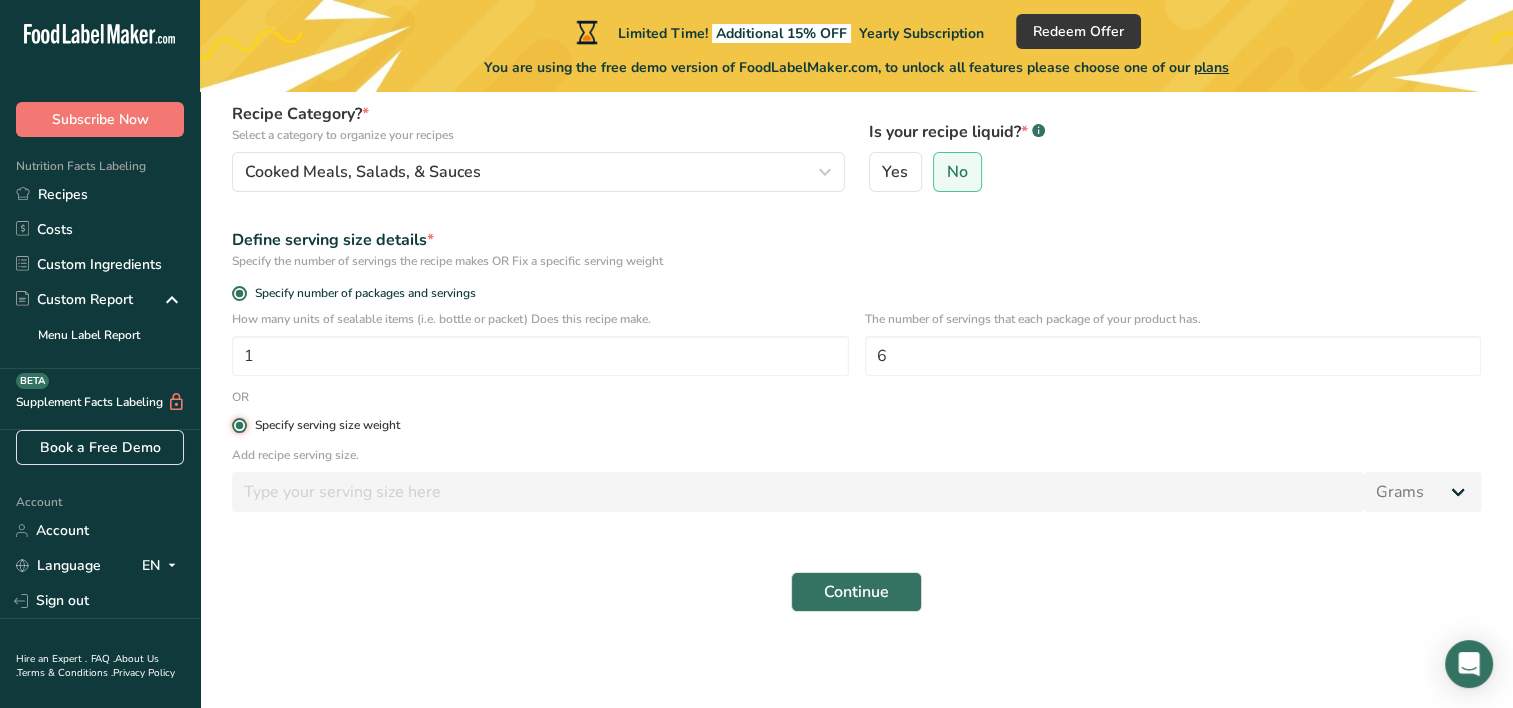 type 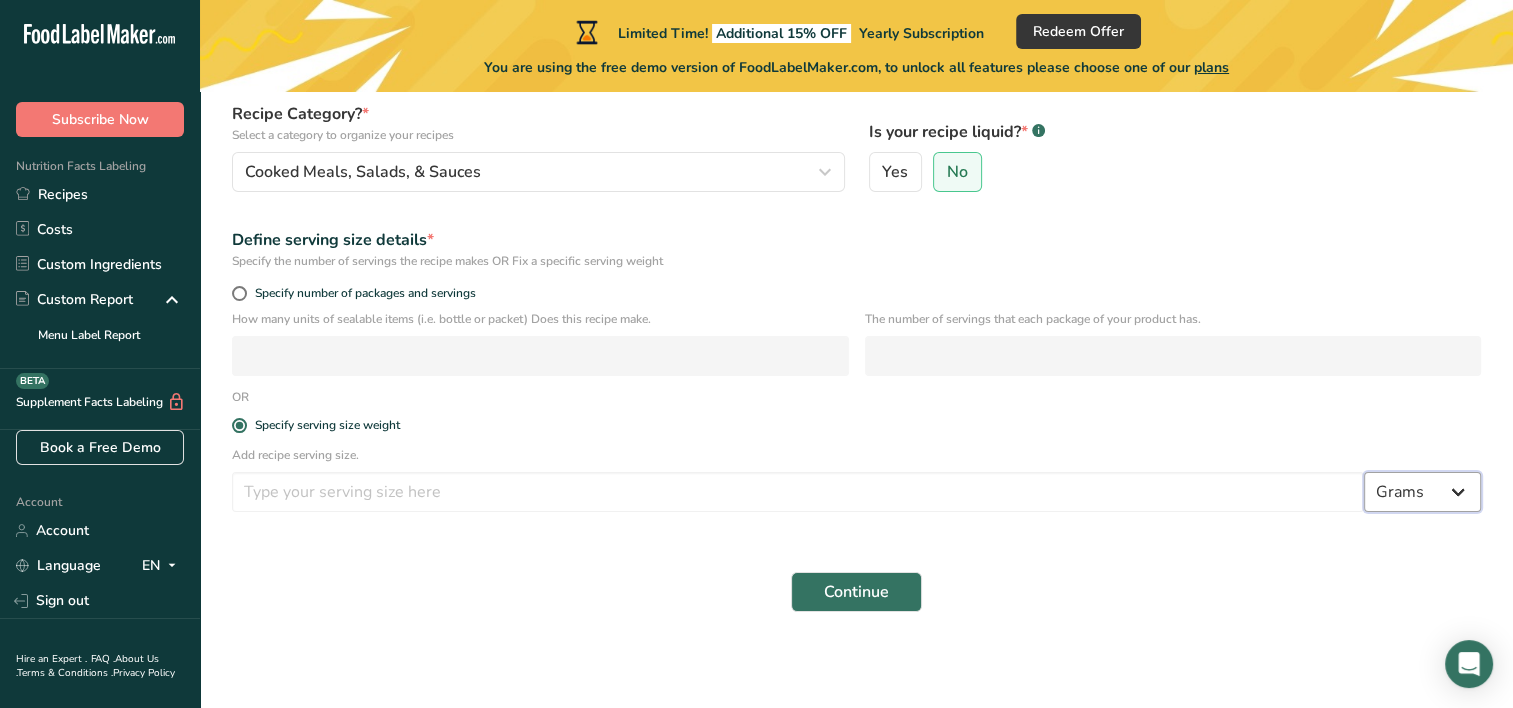 click on "Grams
kg
mg
mcg
lb
oz
l
mL
fl oz
tbsp
tsp
cup
qt
gallon" at bounding box center (1422, 492) 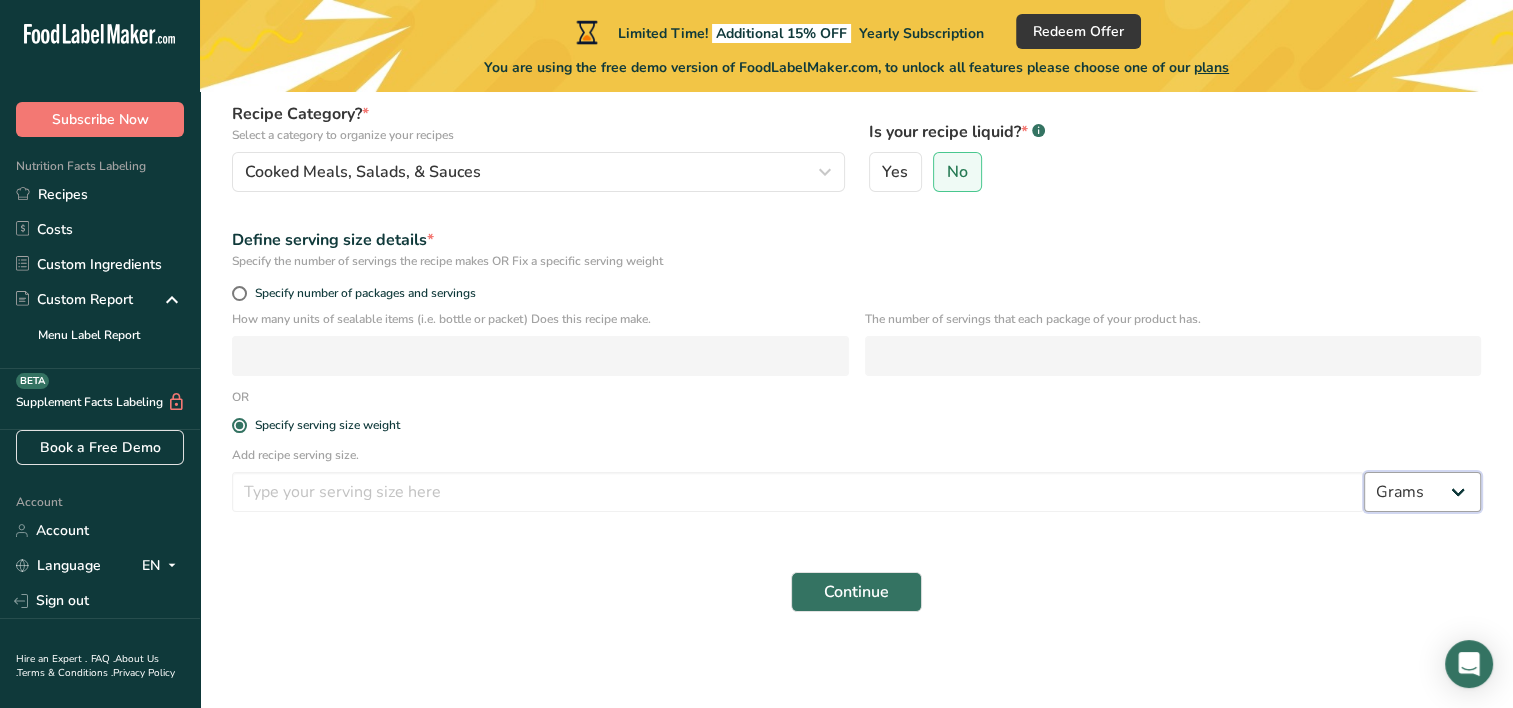 select on "5" 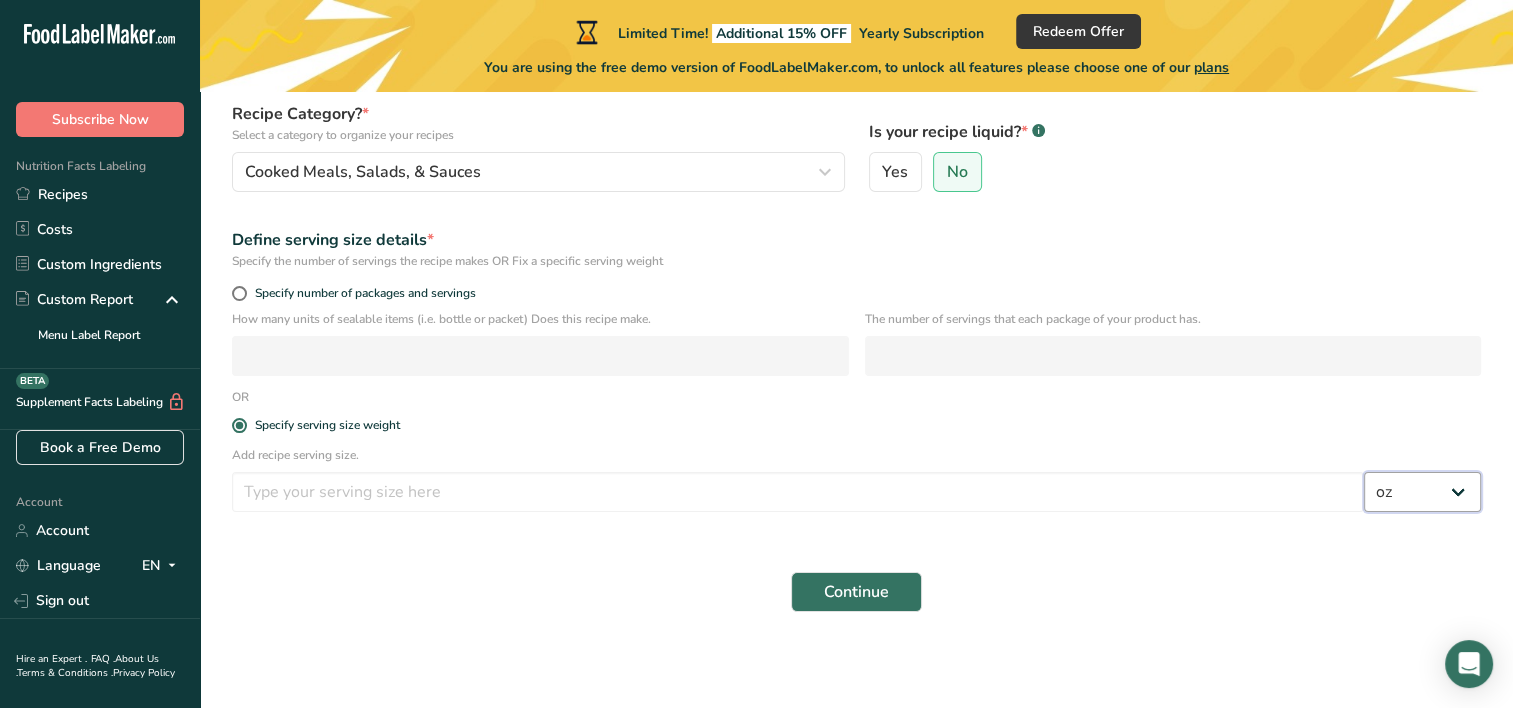 click on "Grams
kg
mg
mcg
lb
oz
l
mL
fl oz
tbsp
tsp
cup
qt
gallon" at bounding box center (1422, 492) 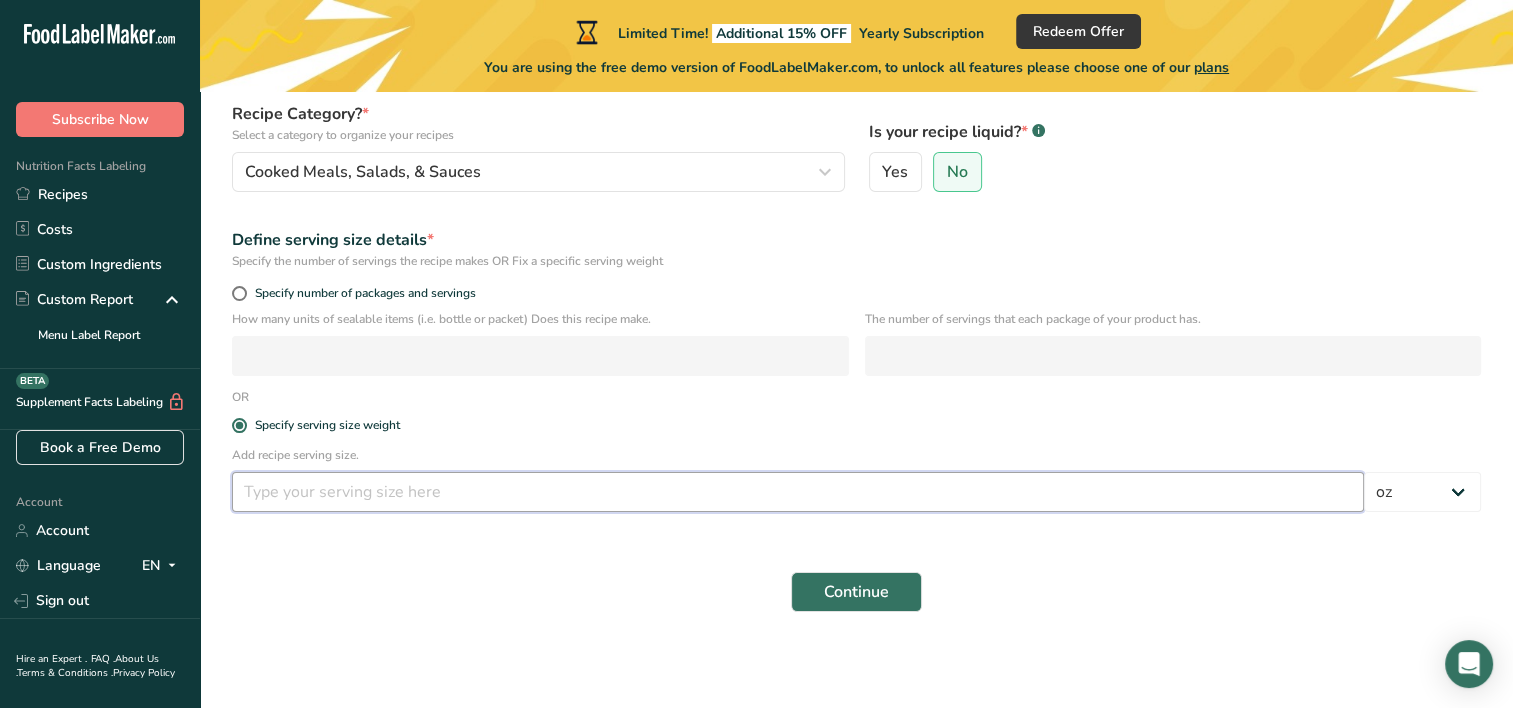 click at bounding box center (798, 492) 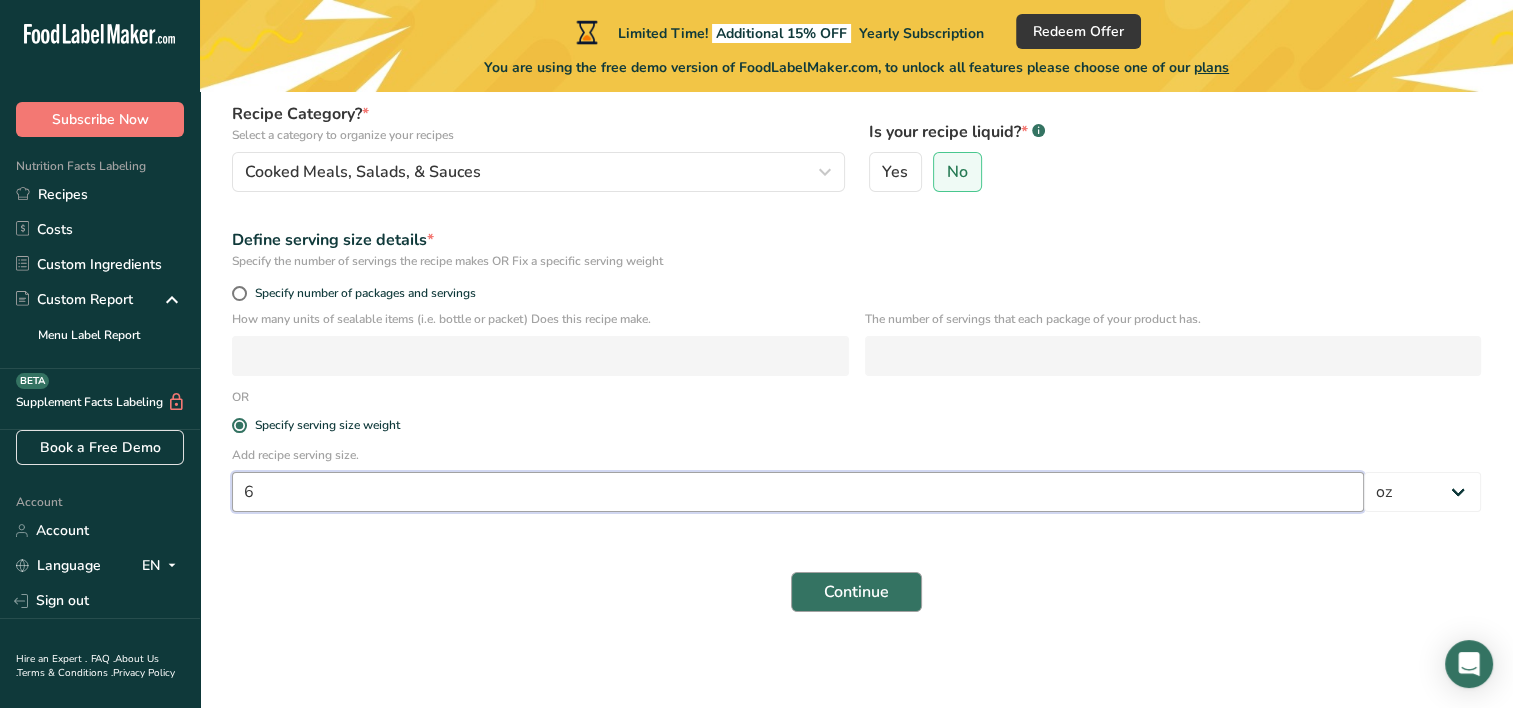 type on "6" 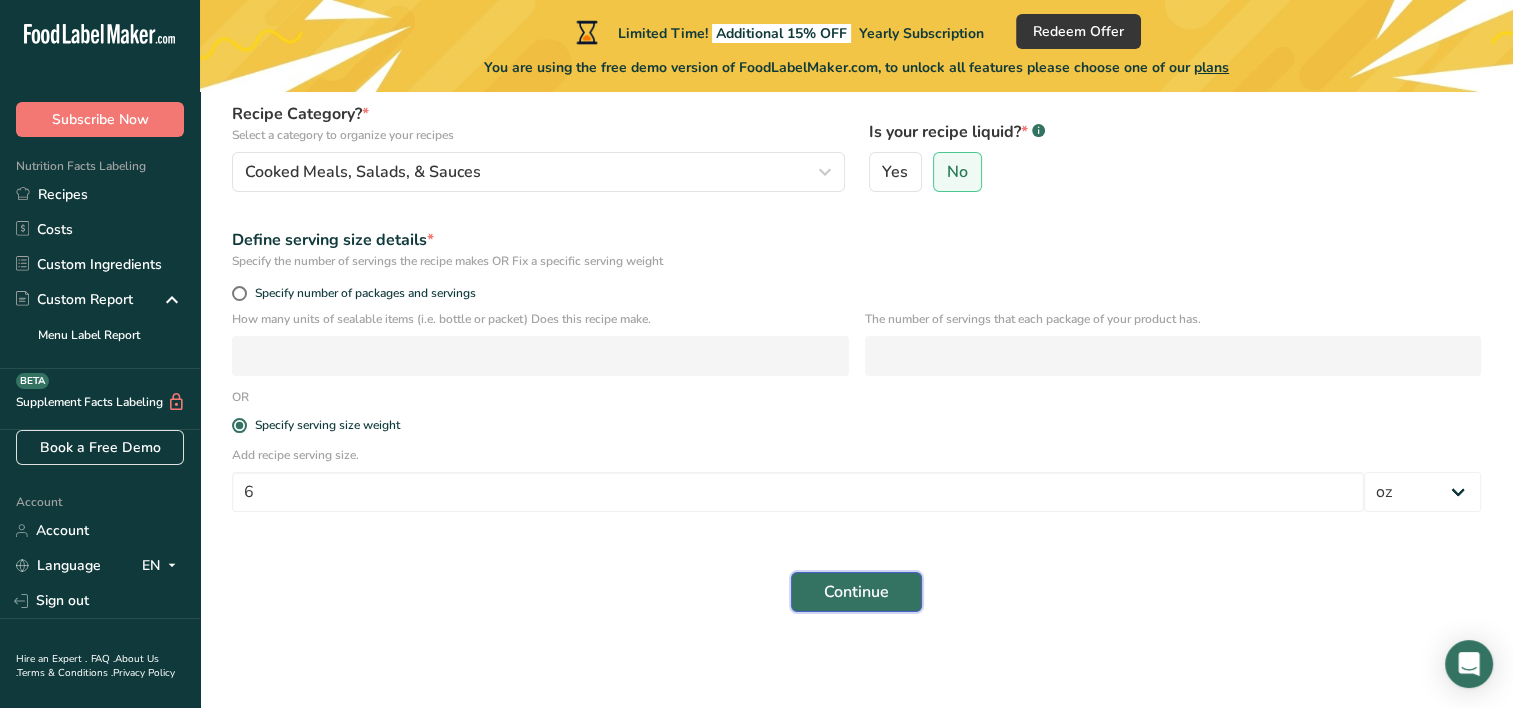 click on "Continue" at bounding box center [856, 592] 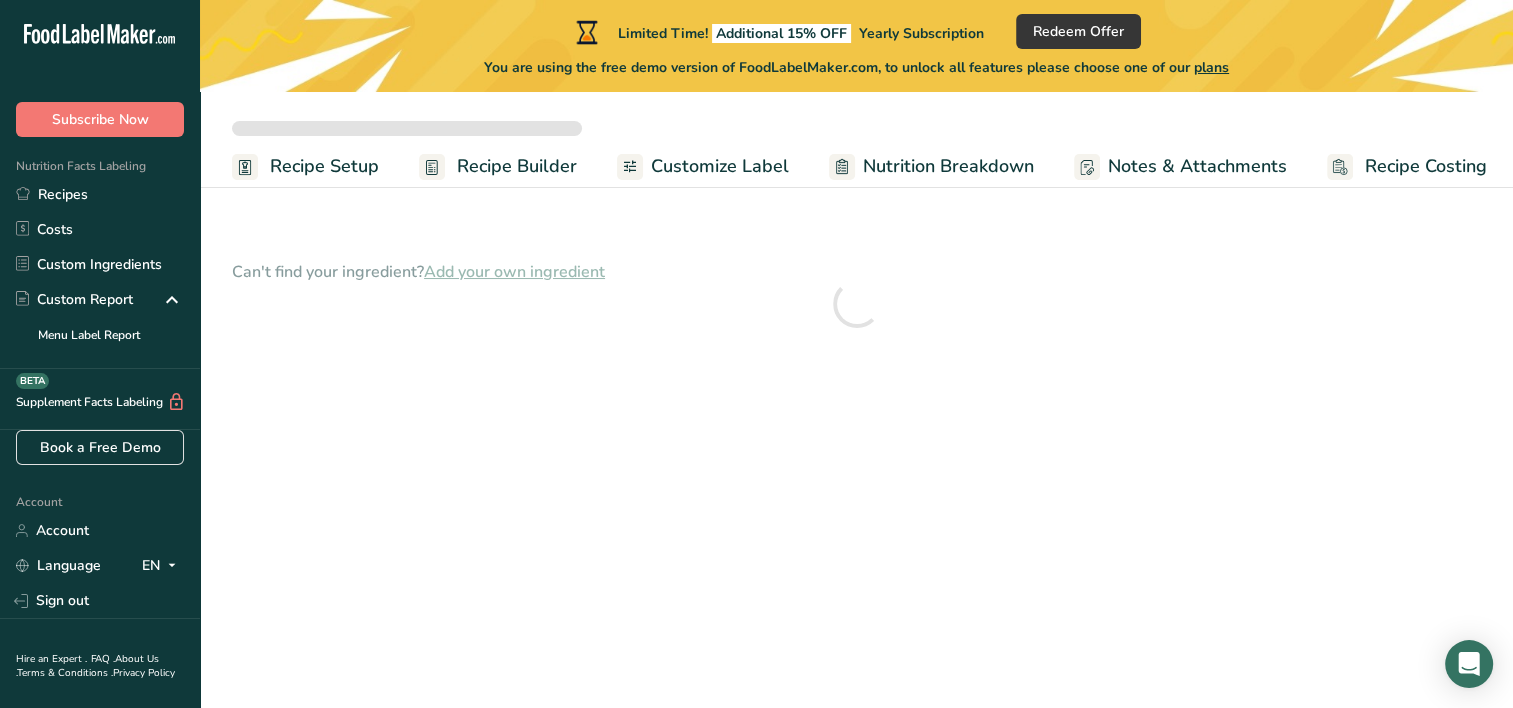 scroll, scrollTop: 0, scrollLeft: 0, axis: both 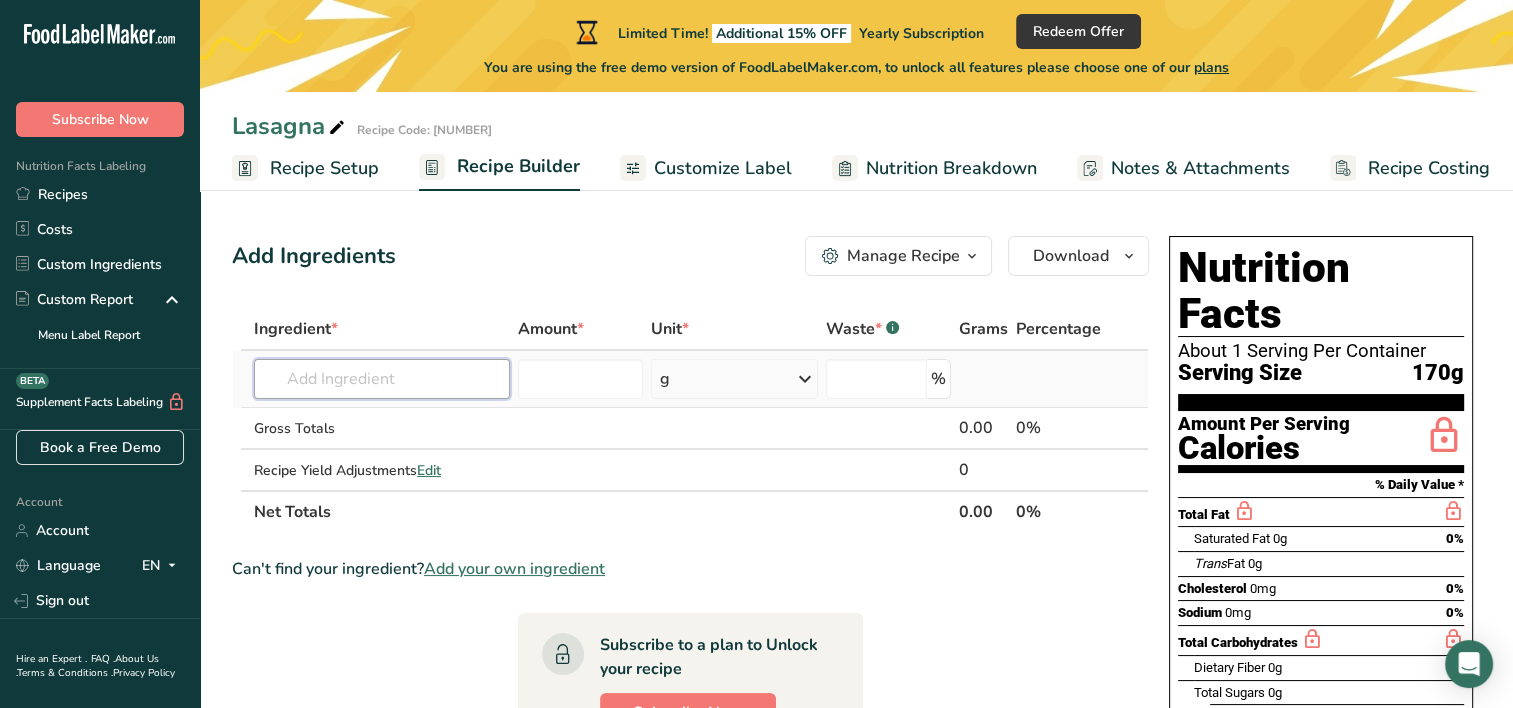 click at bounding box center (382, 379) 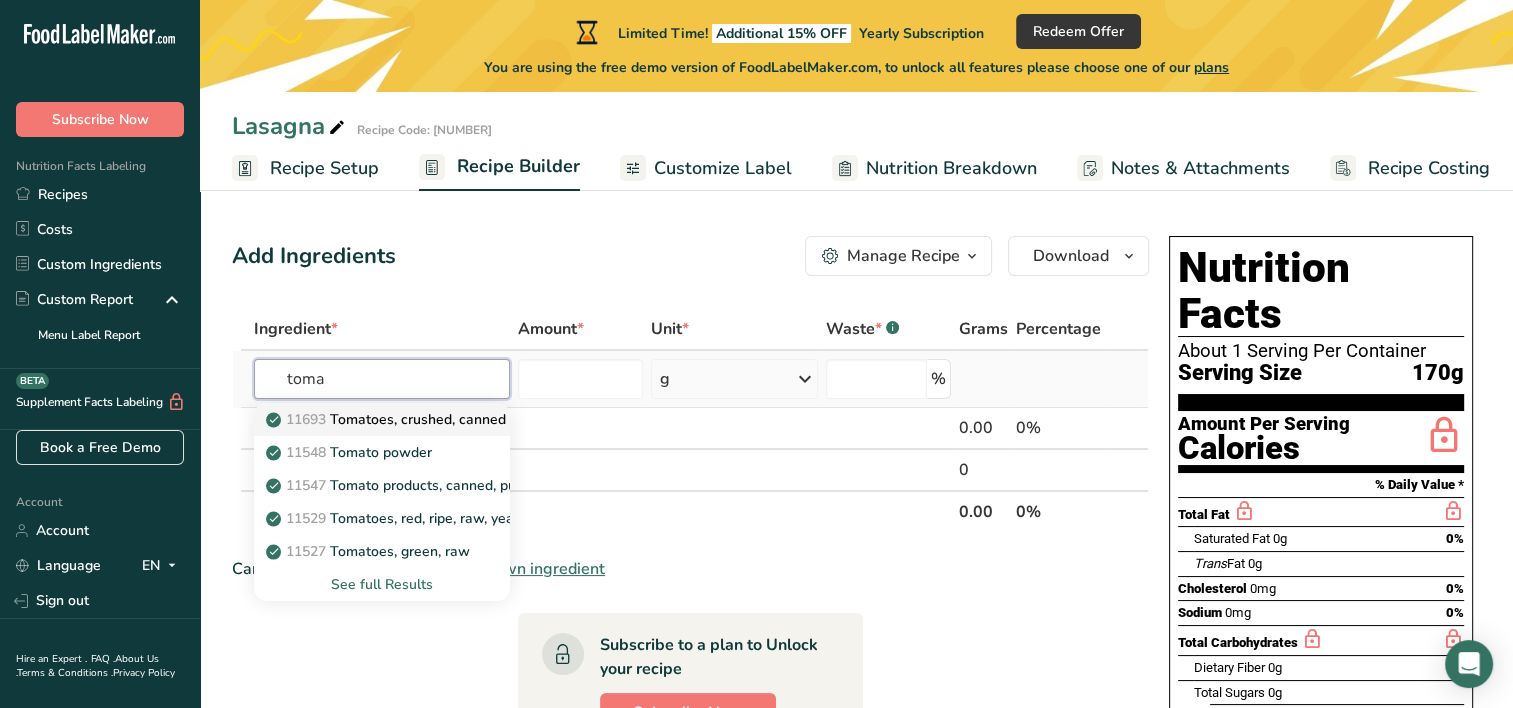 type on "toma" 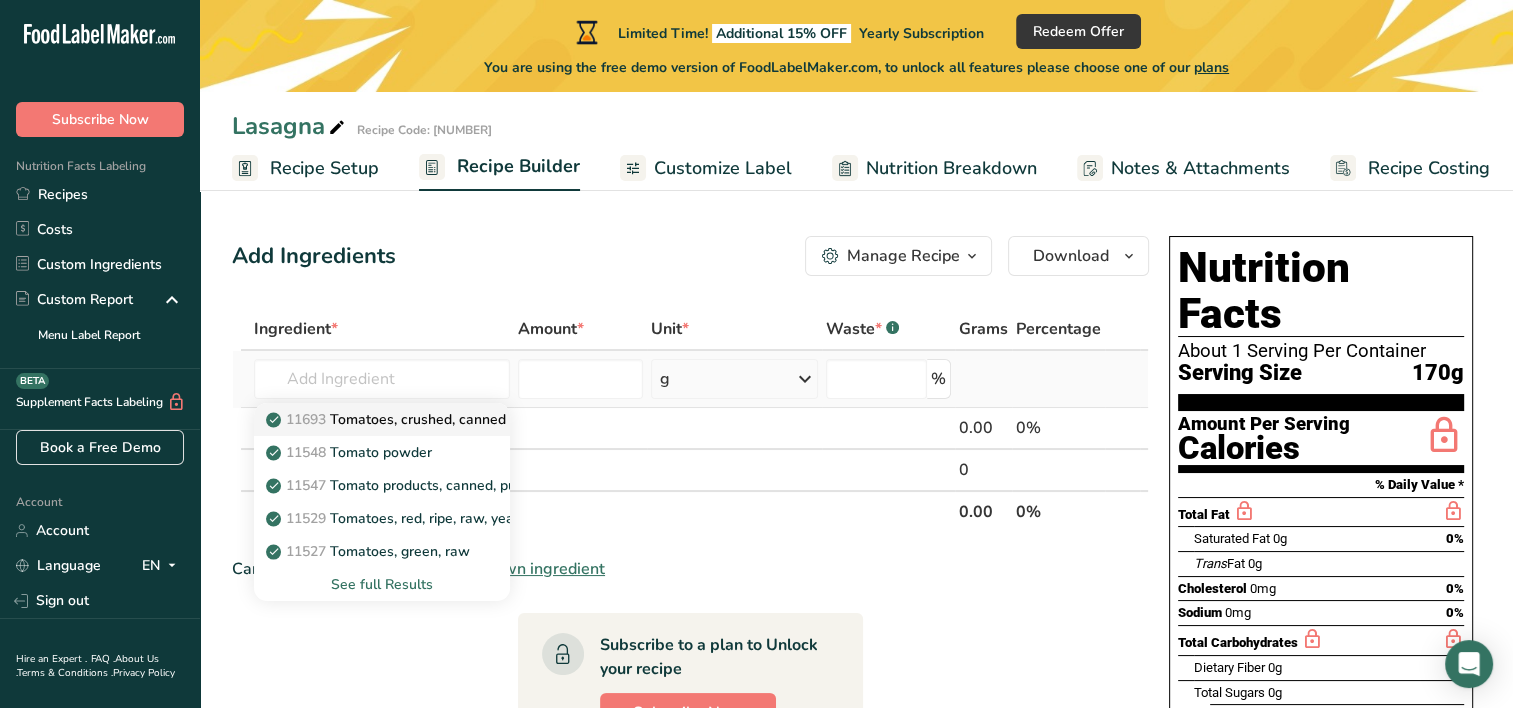 click on "11693
Tomatoes, crushed, canned" at bounding box center [388, 419] 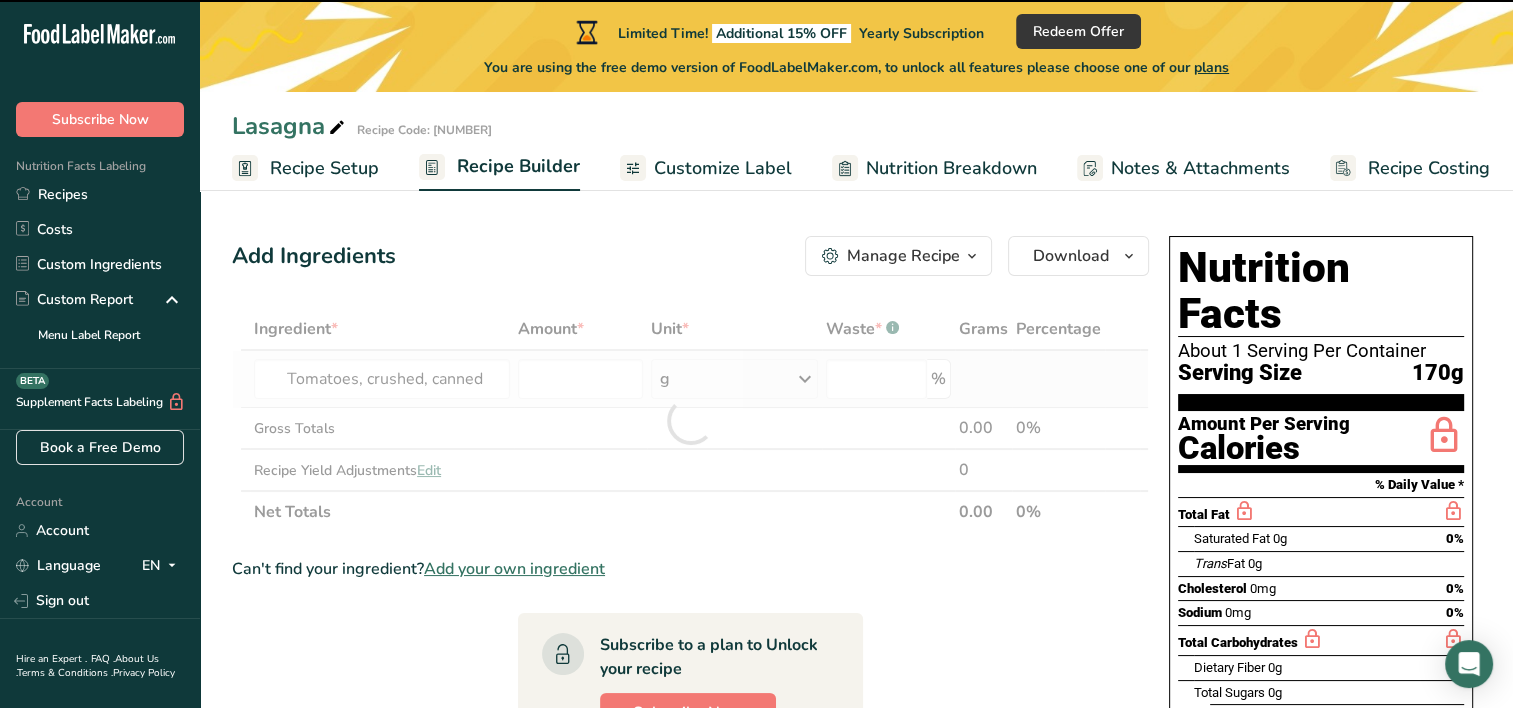 type on "0" 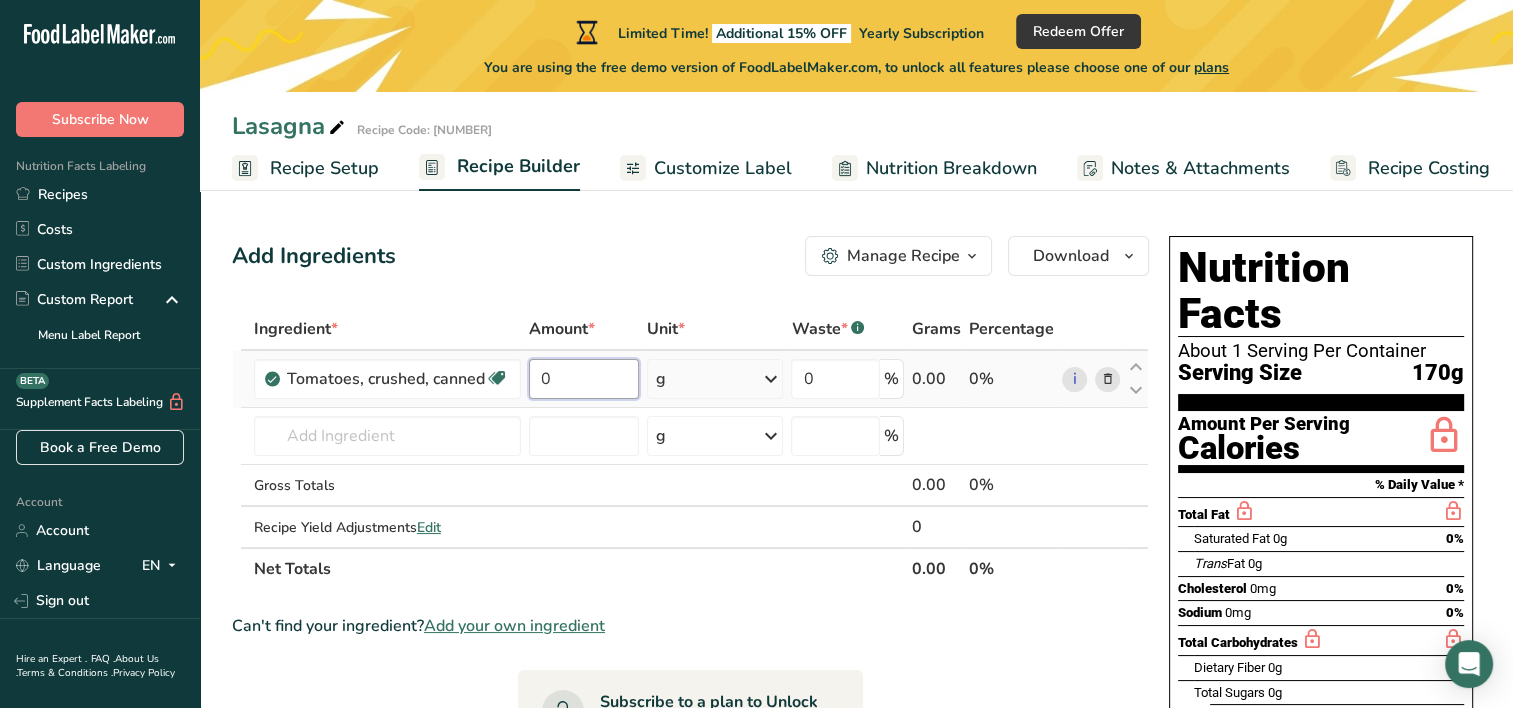 click on "0" at bounding box center (584, 379) 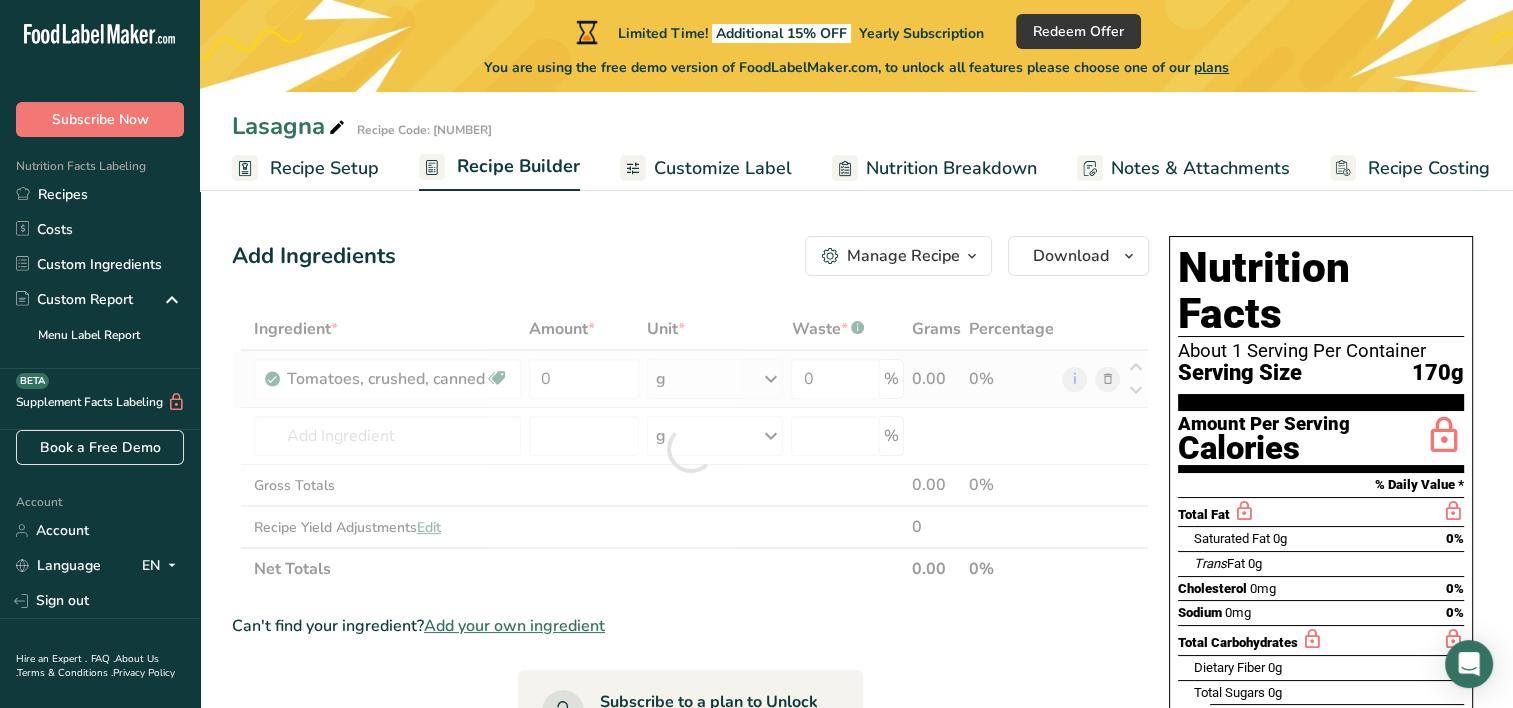 click on "Ingredient *
Amount *
Unit *
Waste *   .a-a{fill:#347362;}.b-a{fill:#fff;}          Grams
Percentage
Tomatoes, crushed, canned
Source of Antioxidants
Dairy free
Gluten free
Vegan
Vegetarian
Soy free
0
g
Portions
0.5 cup
Weight Units
g
kg
mg
See more
Volume Units
l
Volume units require a density conversion. If you know your ingredient's density enter it below. Otherwise, click on "RIA" our AI Regulatory bot - she will be able to help you
lb/ft3
g/cm3
Confirm
mL
fl oz" at bounding box center [690, 449] 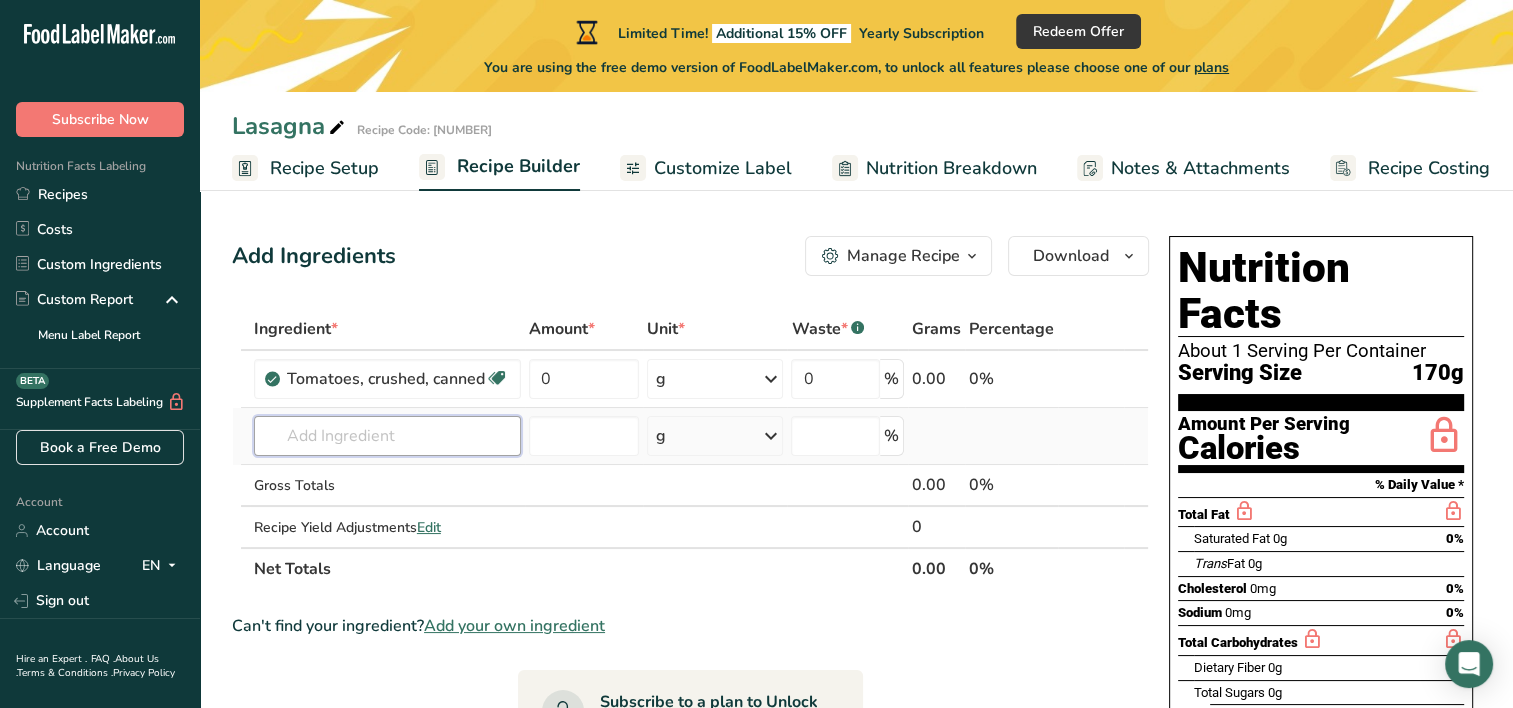 click at bounding box center [387, 436] 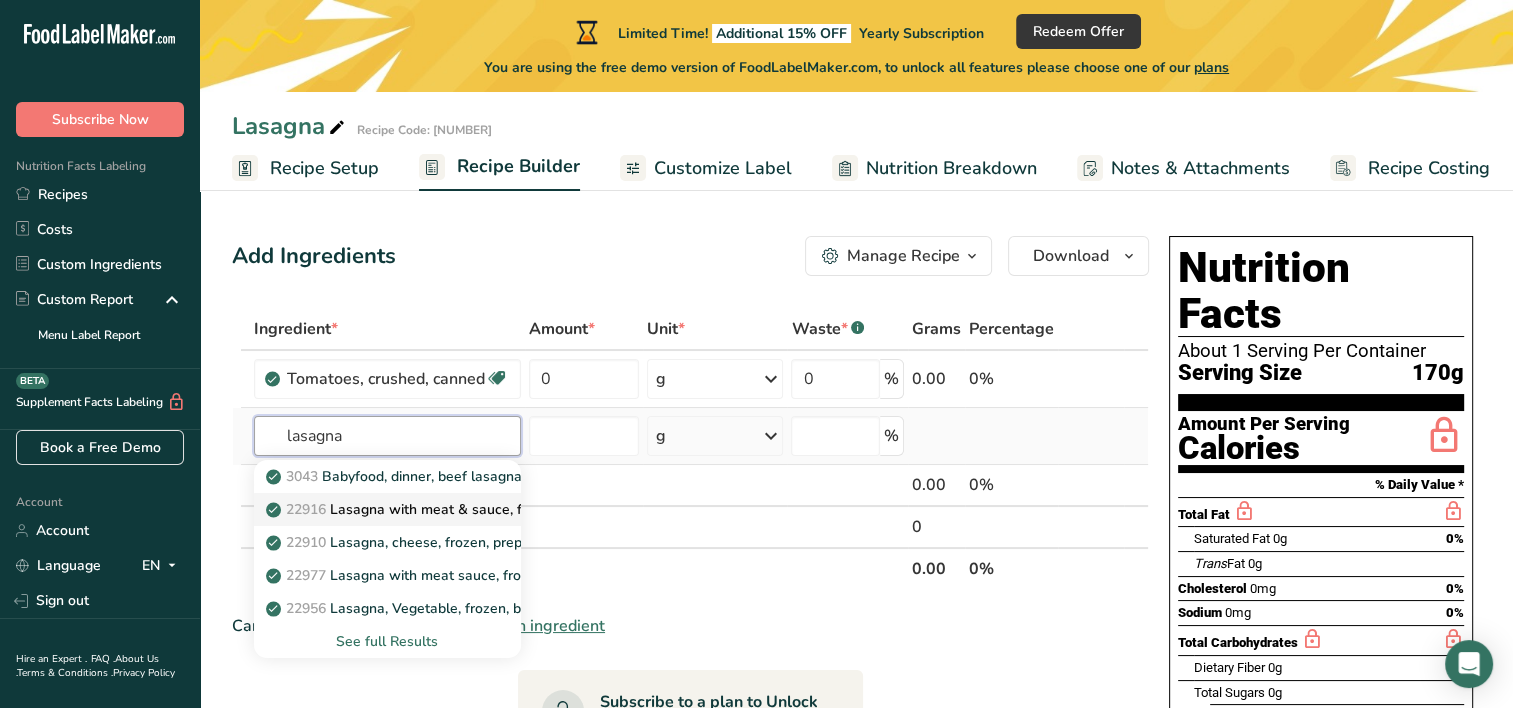 type on "lasagna" 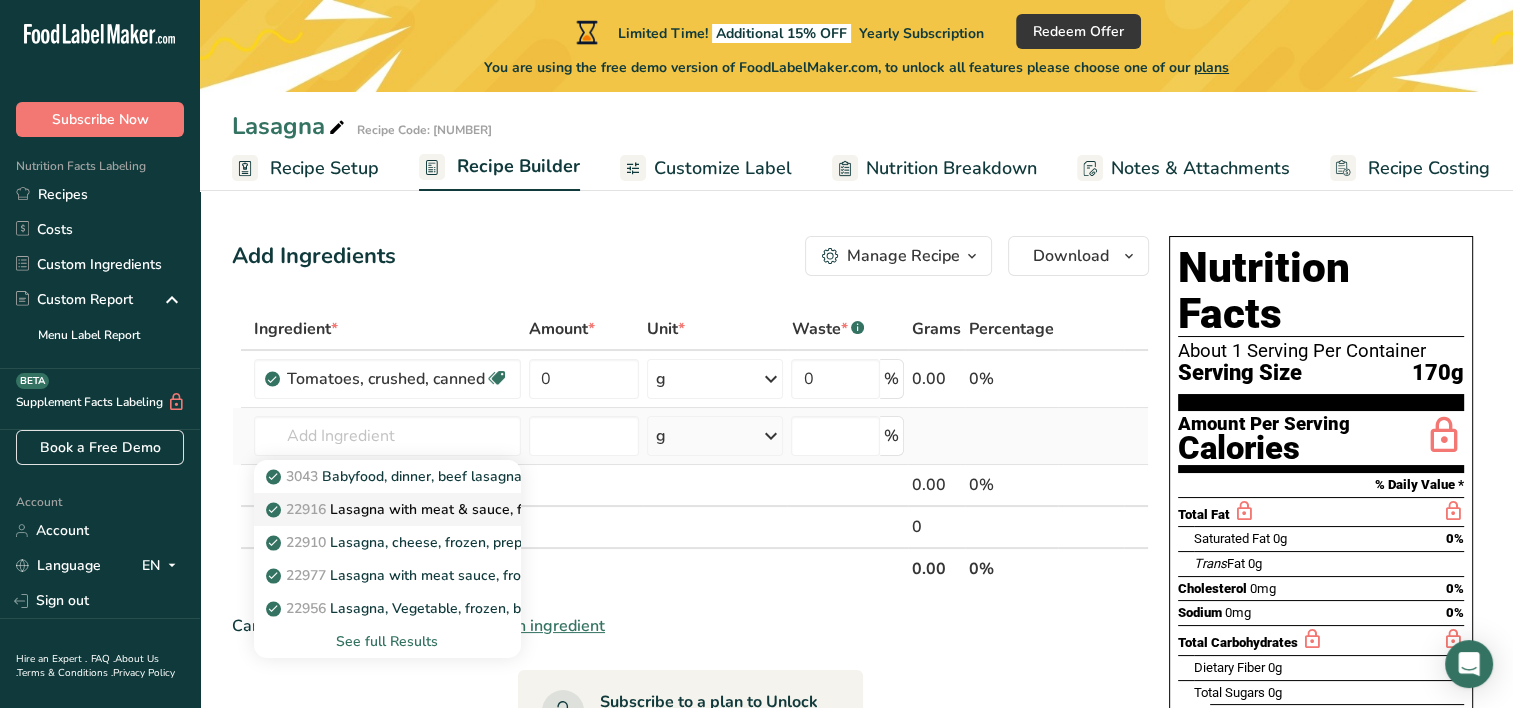 click on "[NUMBER]
Lasagna with meat & sauce, frozen entree" at bounding box center (437, 509) 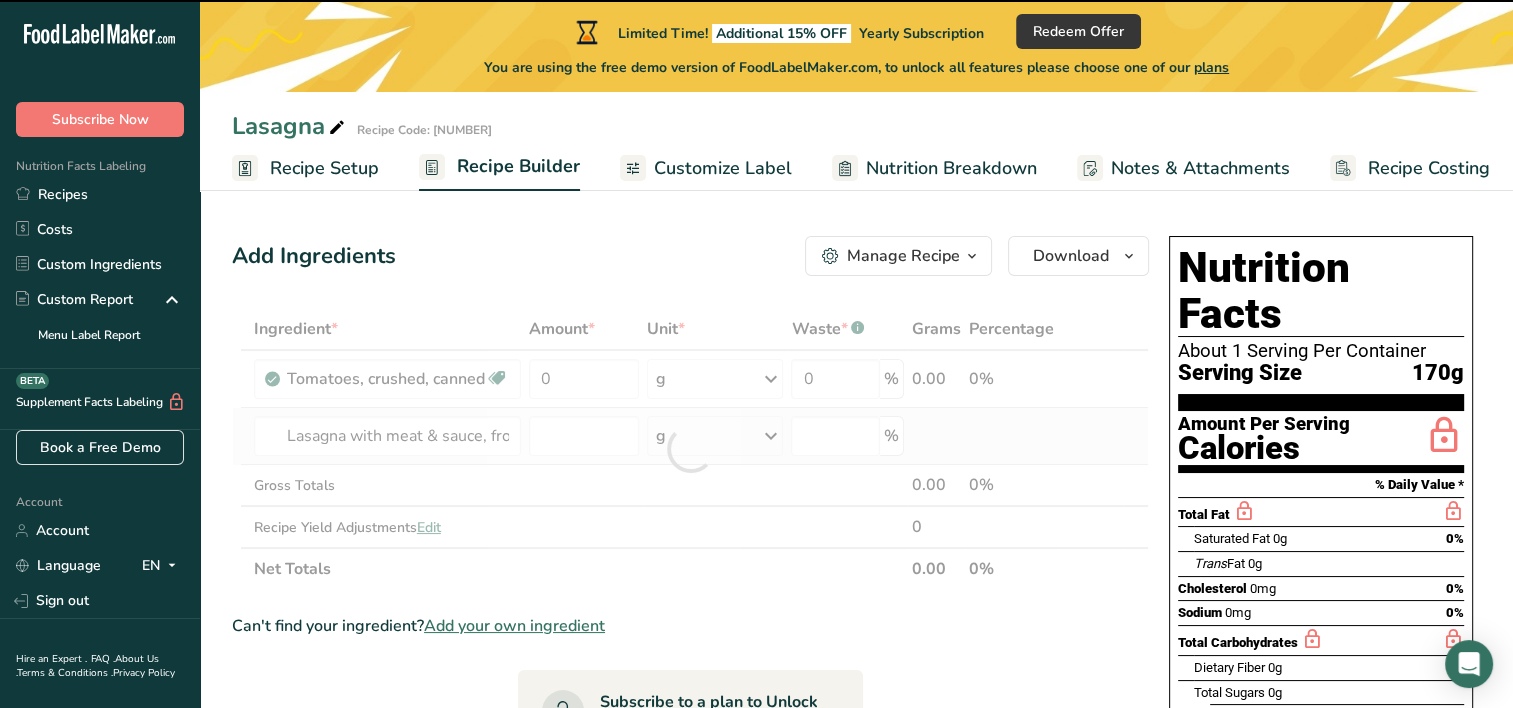 type on "0" 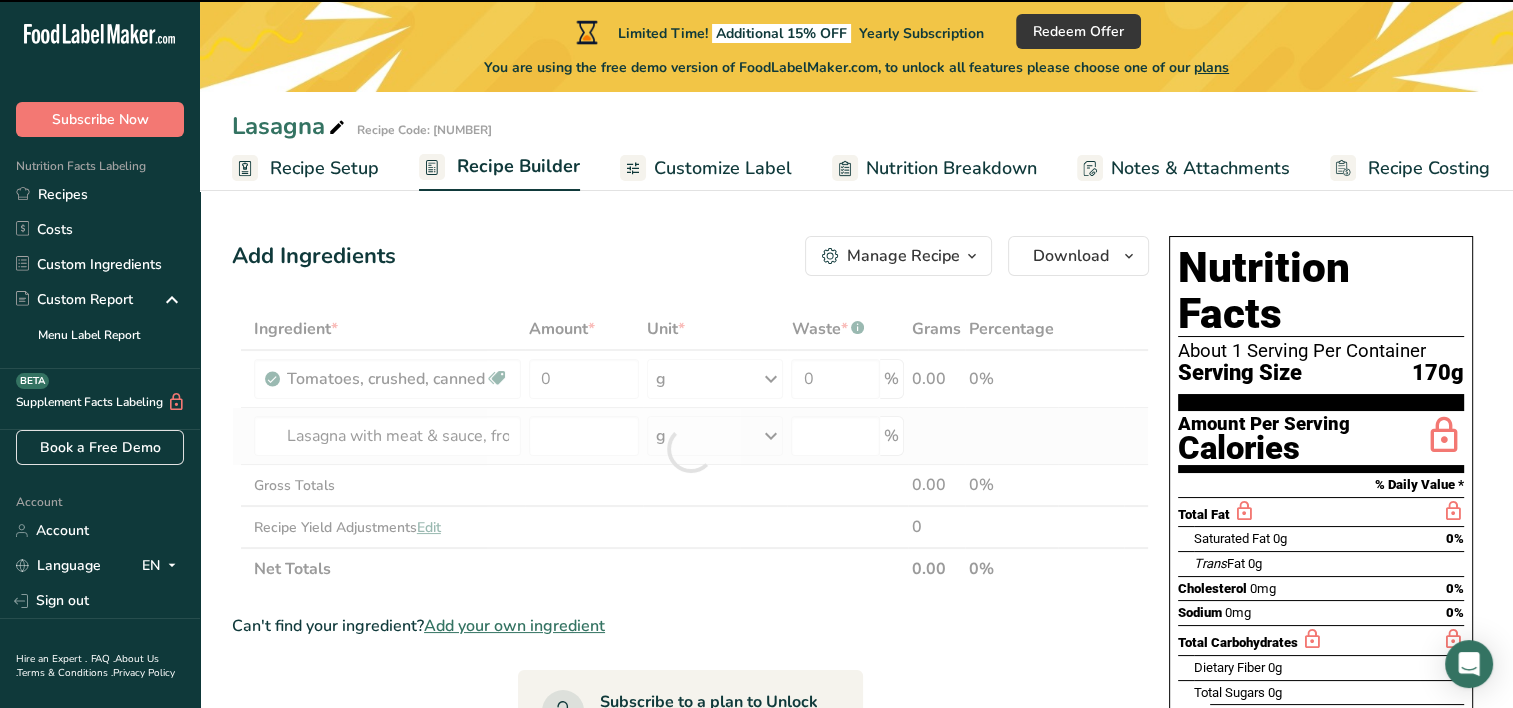 type on "0" 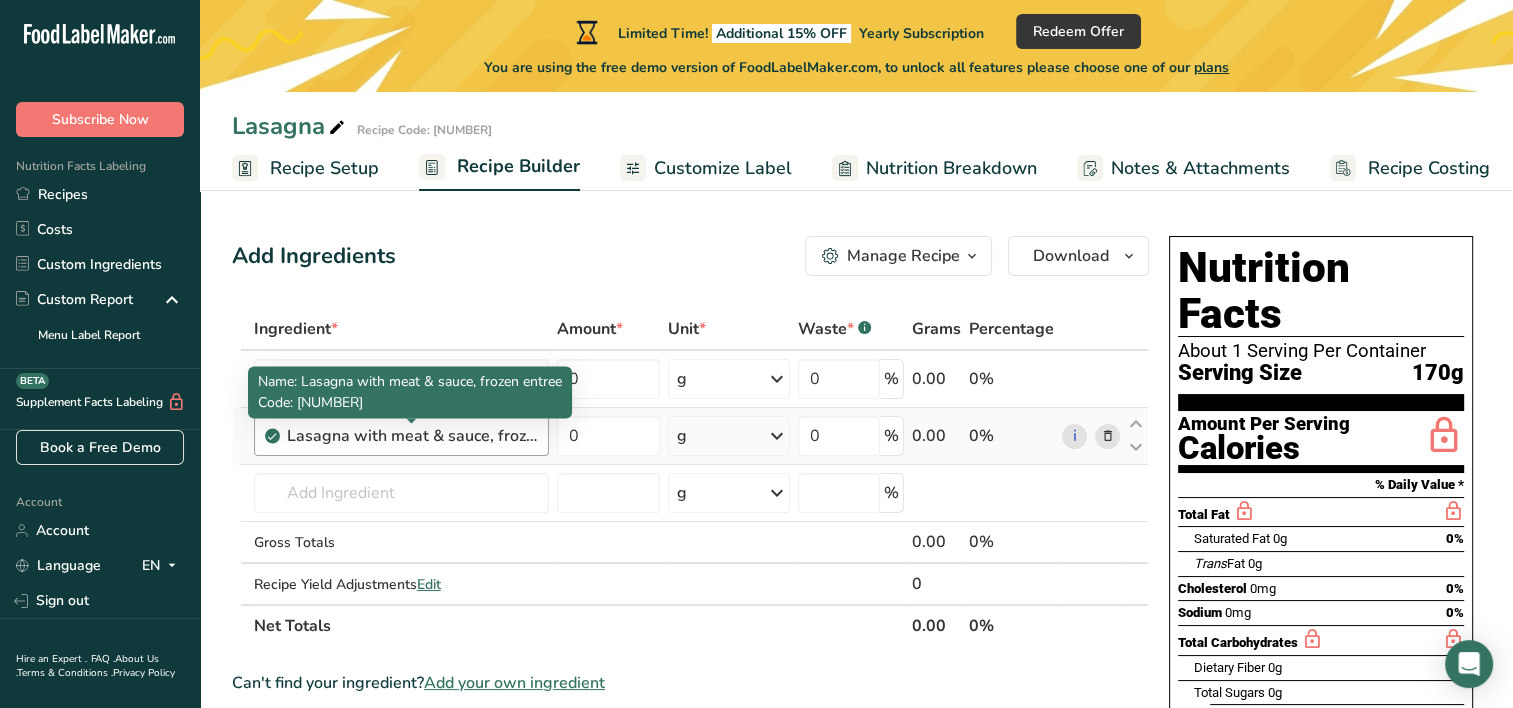 click on "Lasagna with meat & sauce, frozen entree" at bounding box center (412, 436) 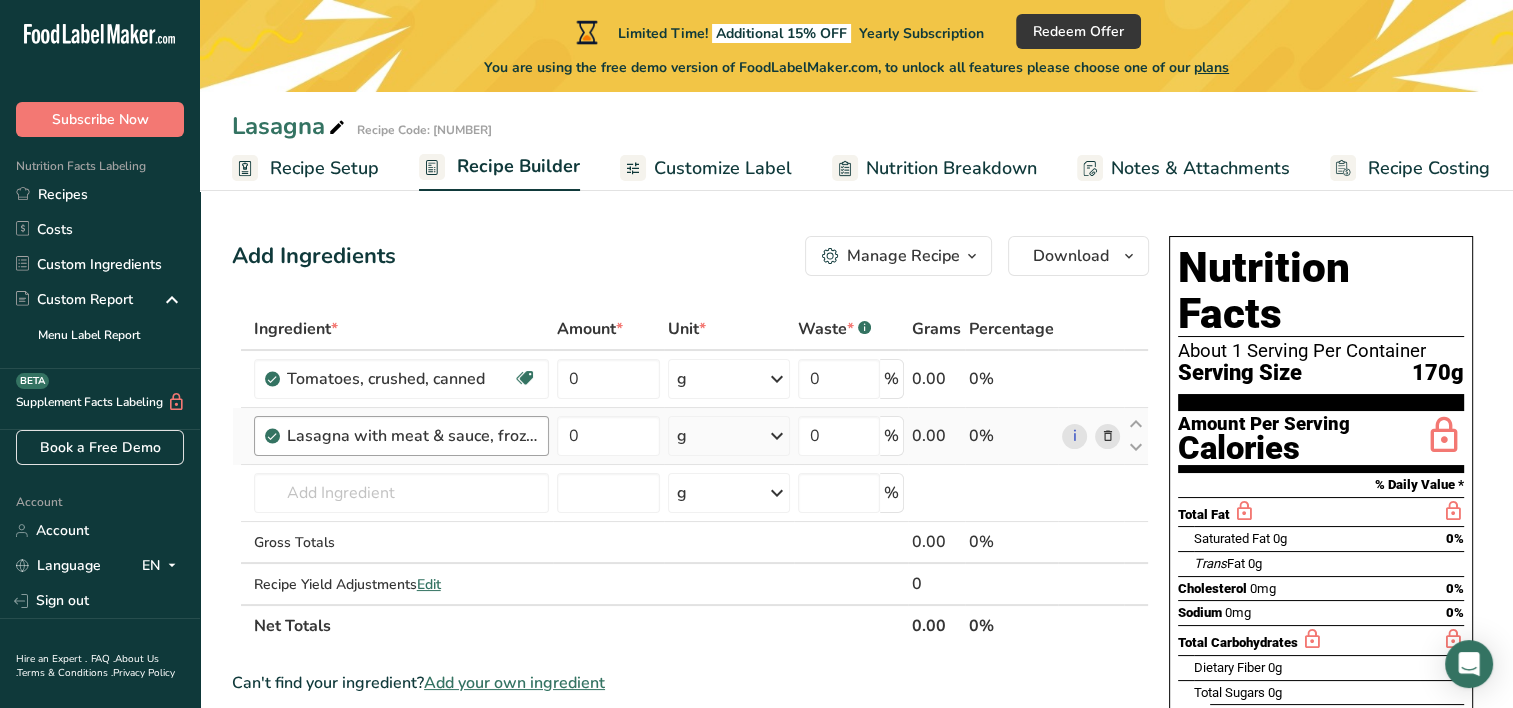 click on "Lasagna with meat & sauce, frozen entree" at bounding box center (412, 436) 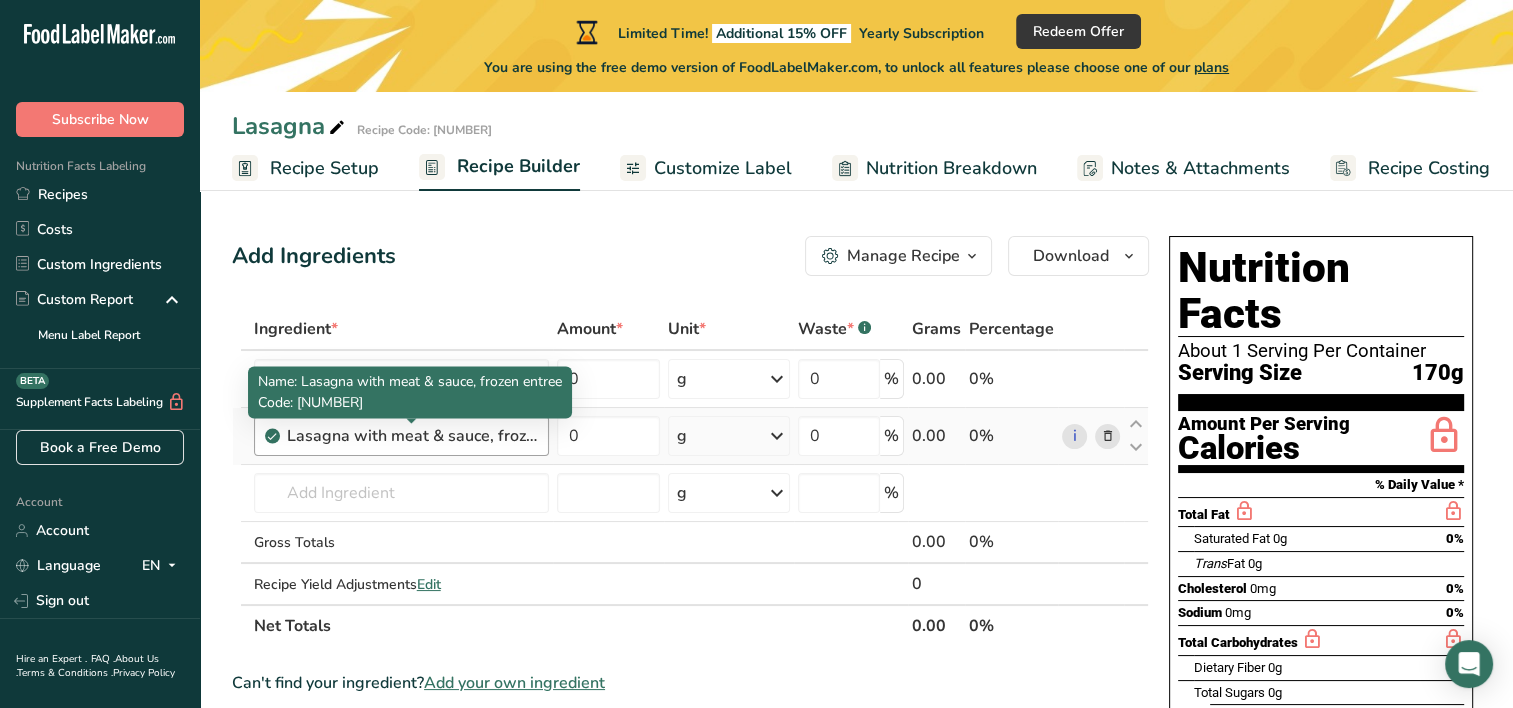 click on "Lasagna with meat & sauce, frozen entree" at bounding box center (412, 436) 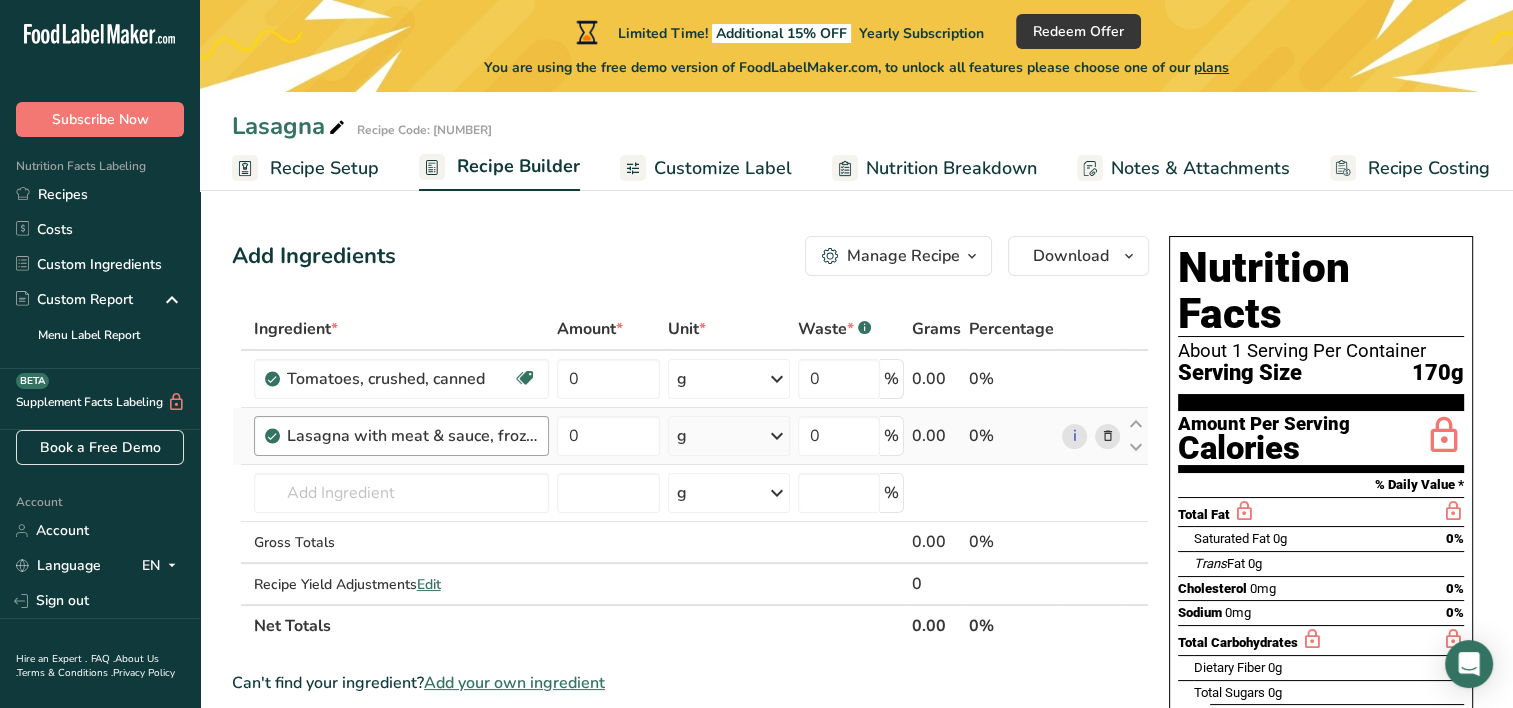 click on "Lasagna with meat & sauce, frozen entree" at bounding box center (412, 436) 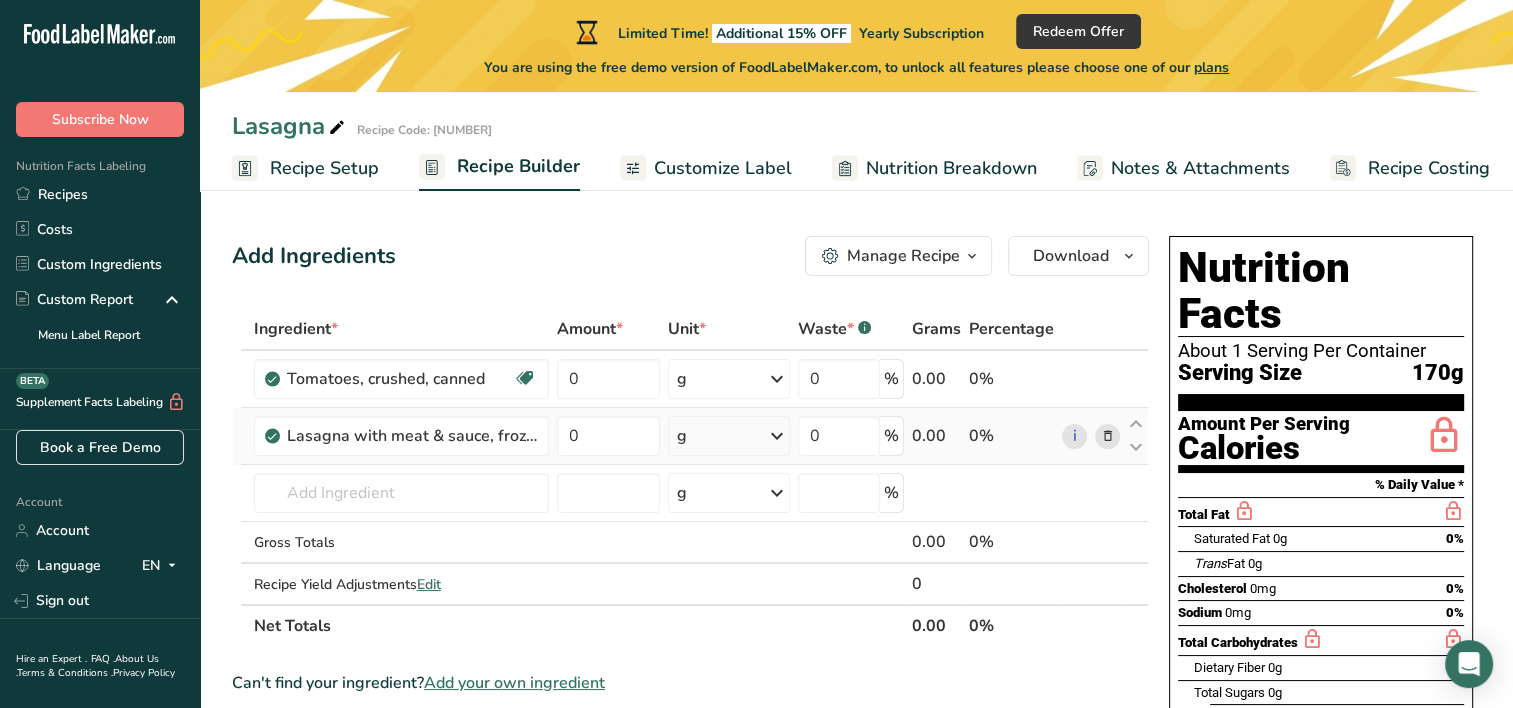 click at bounding box center [1107, 436] 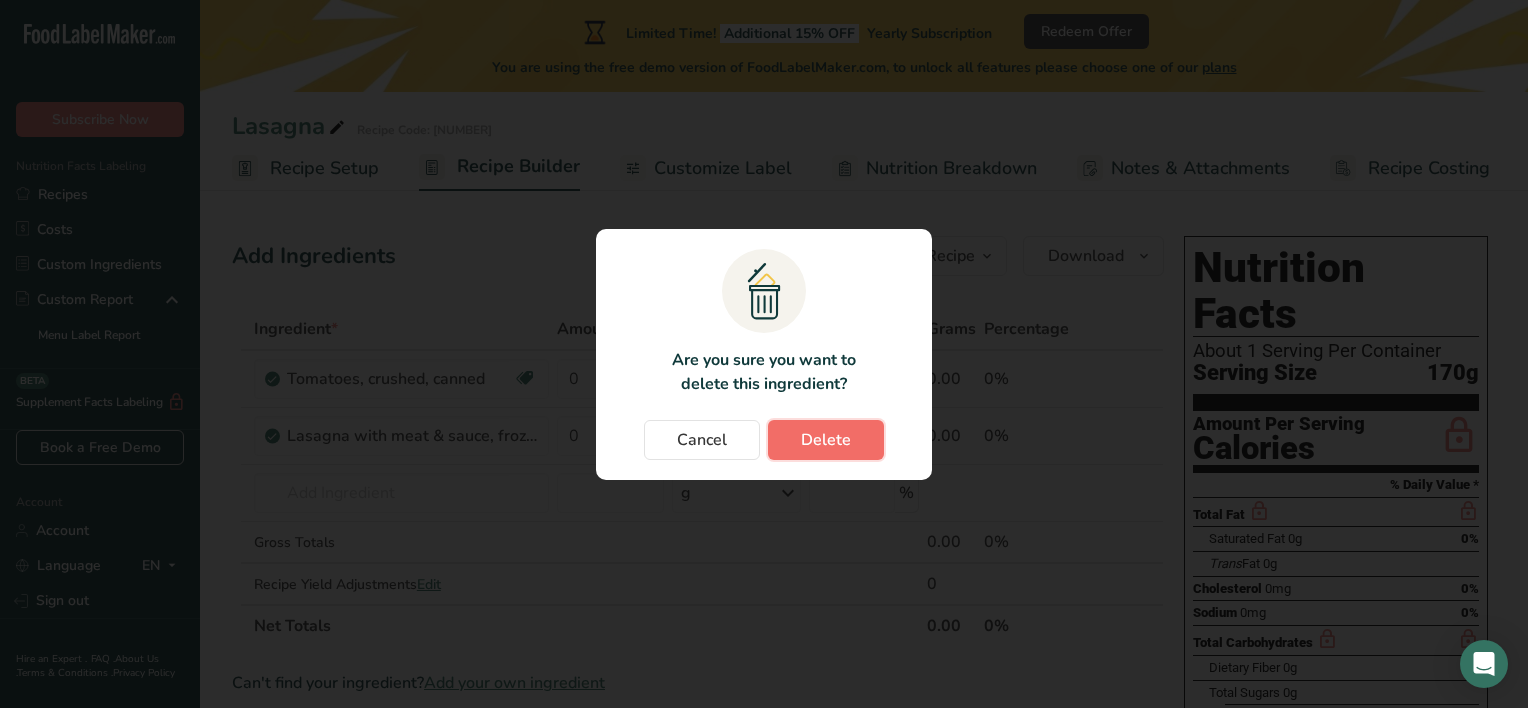 click on "Delete" at bounding box center [826, 440] 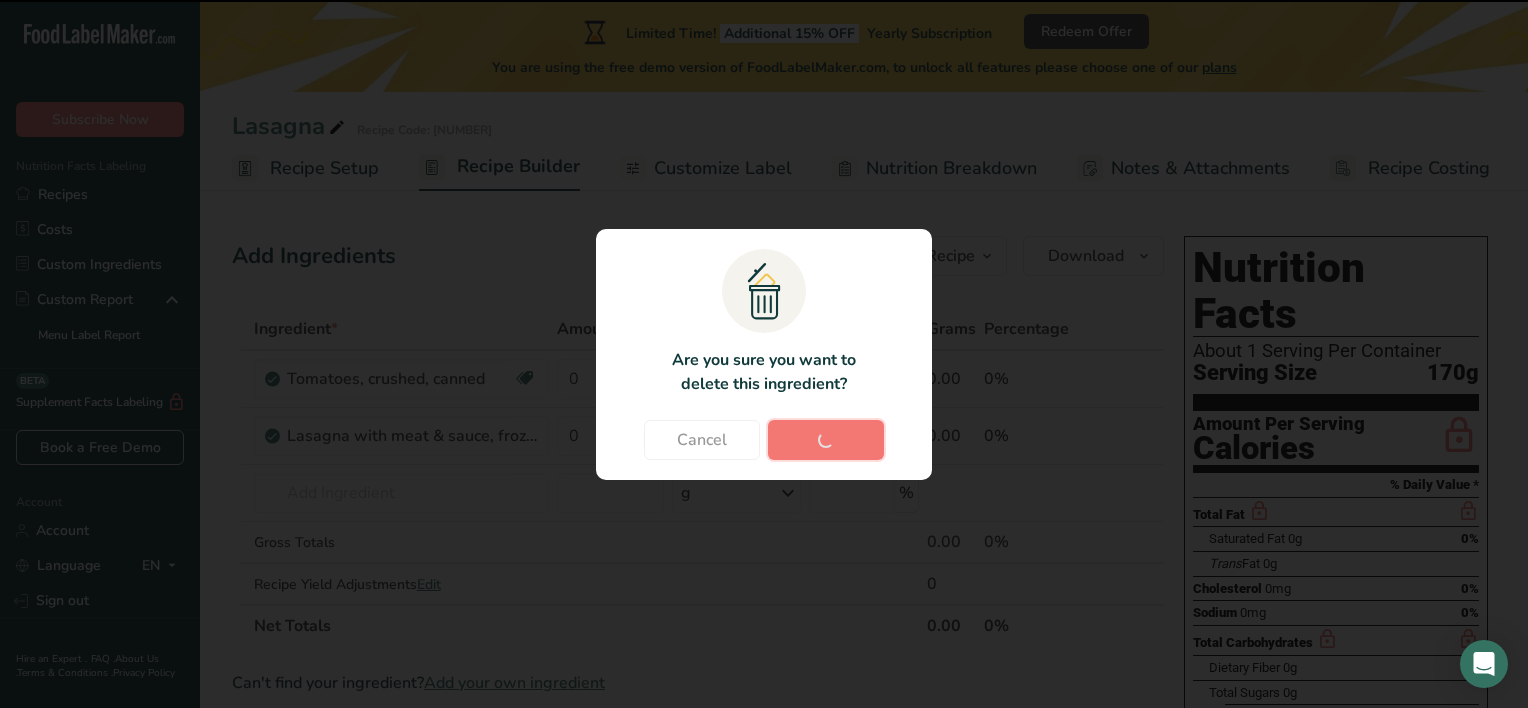 type 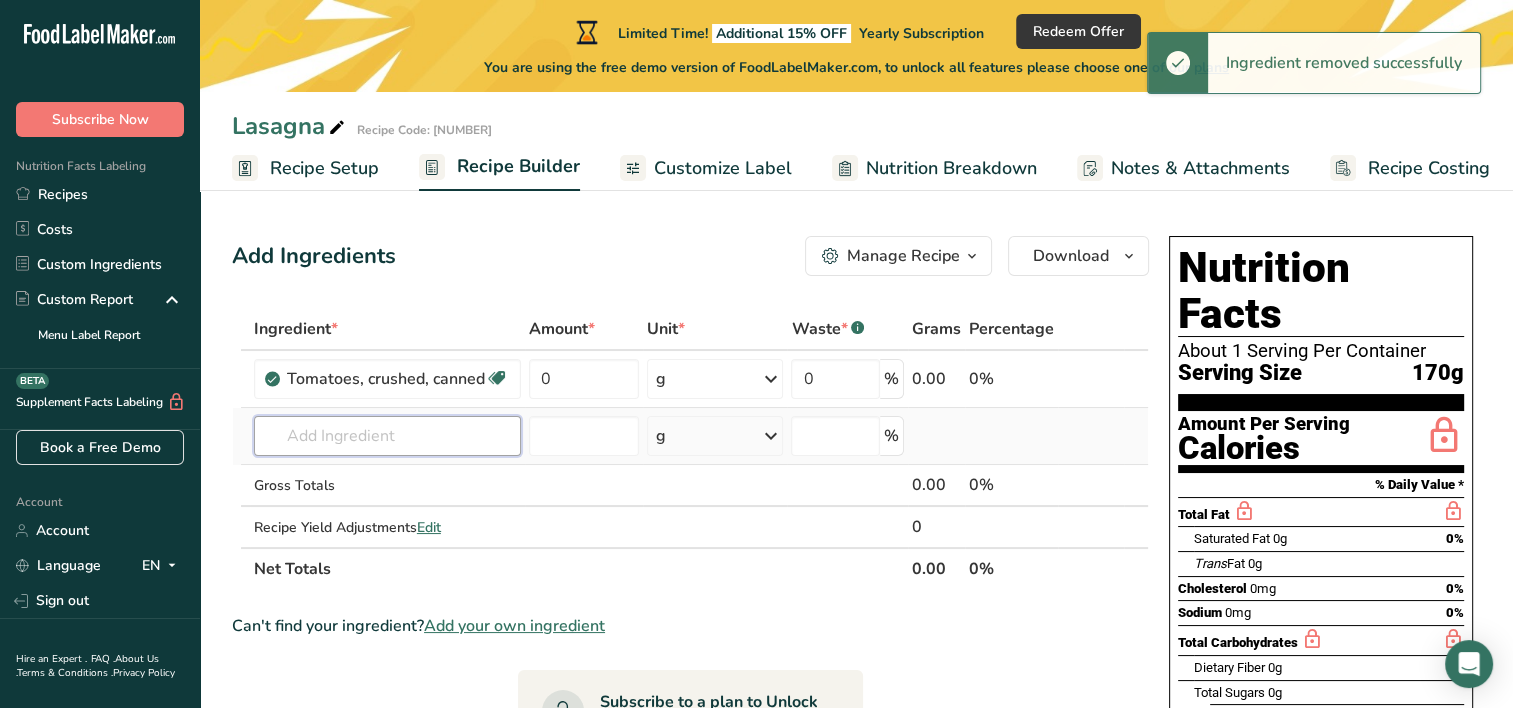 click at bounding box center (387, 436) 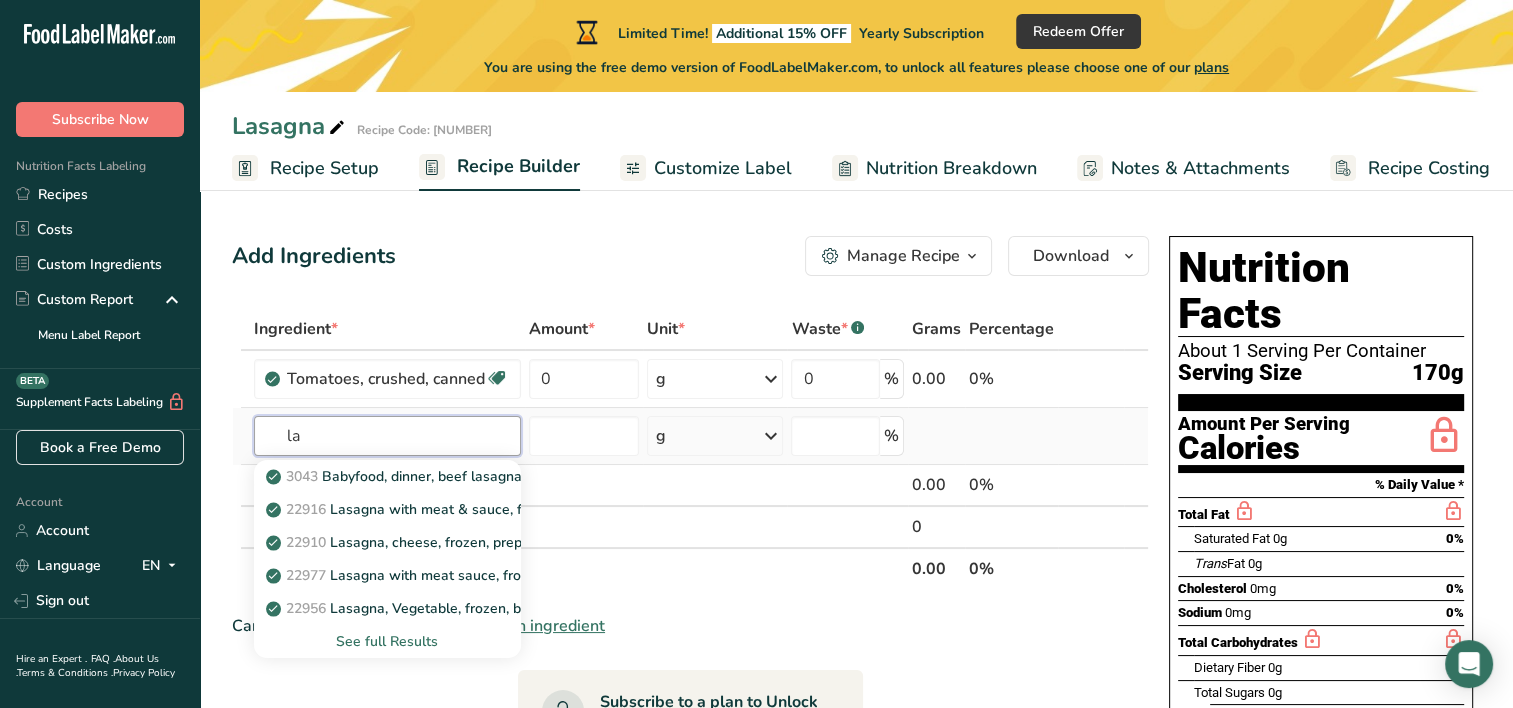 type on "l" 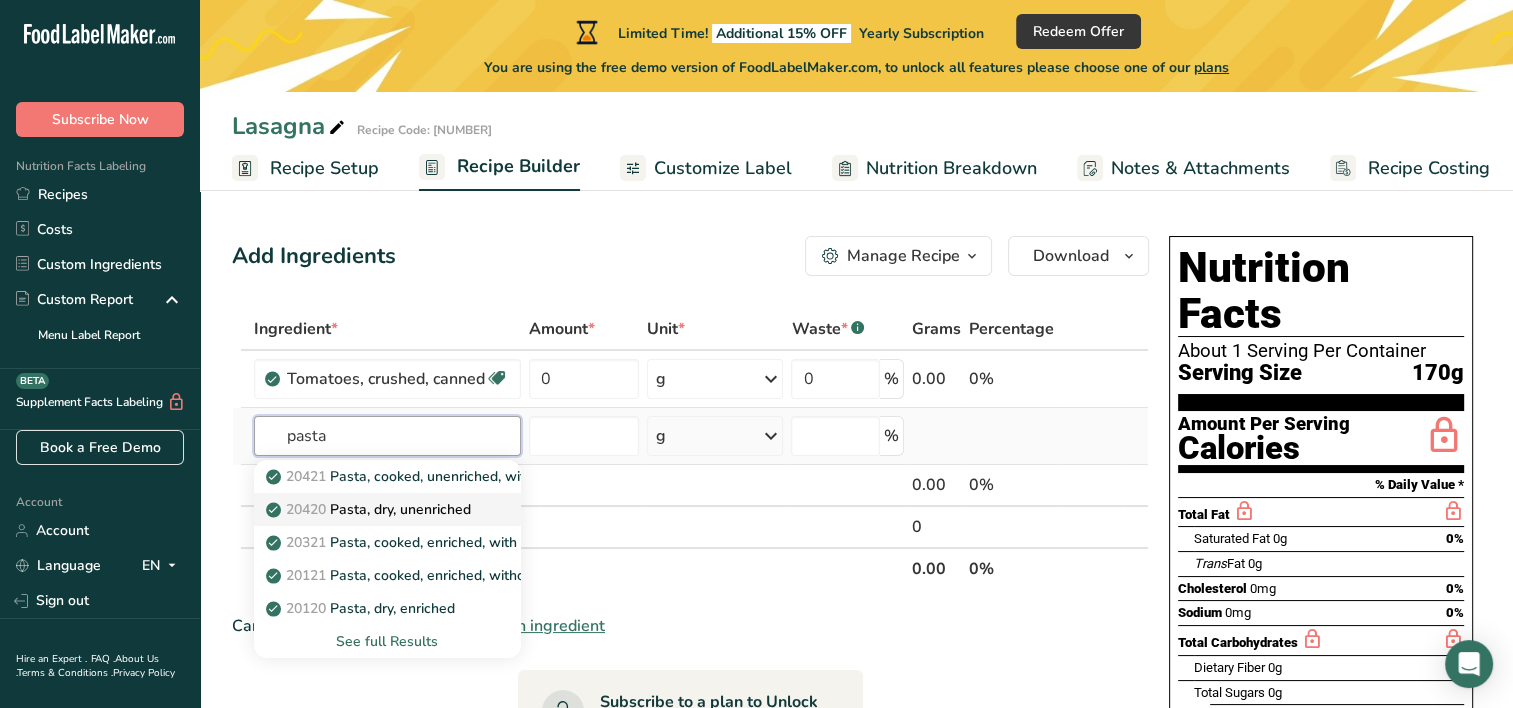 type on "pasta" 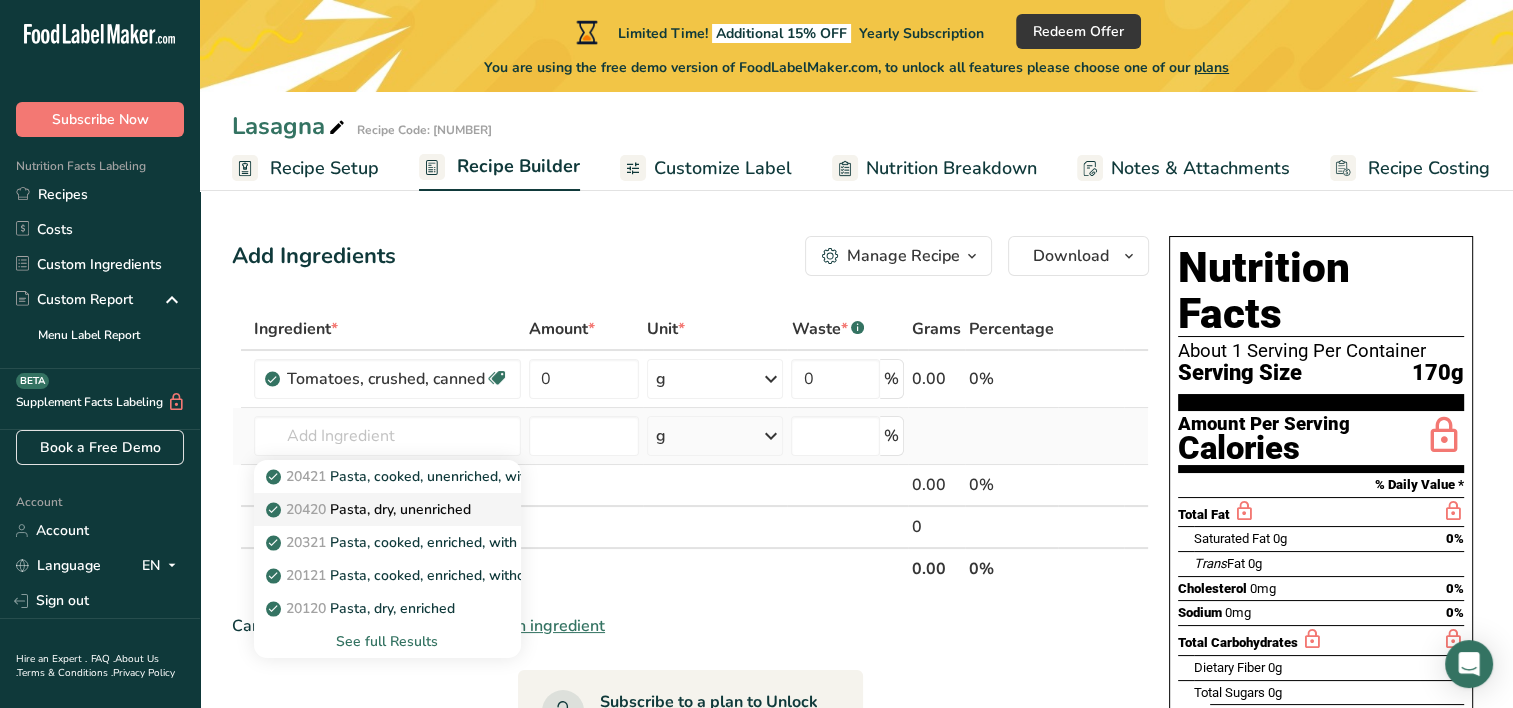 click on "20420
Pasta, dry, unenriched" at bounding box center (370, 509) 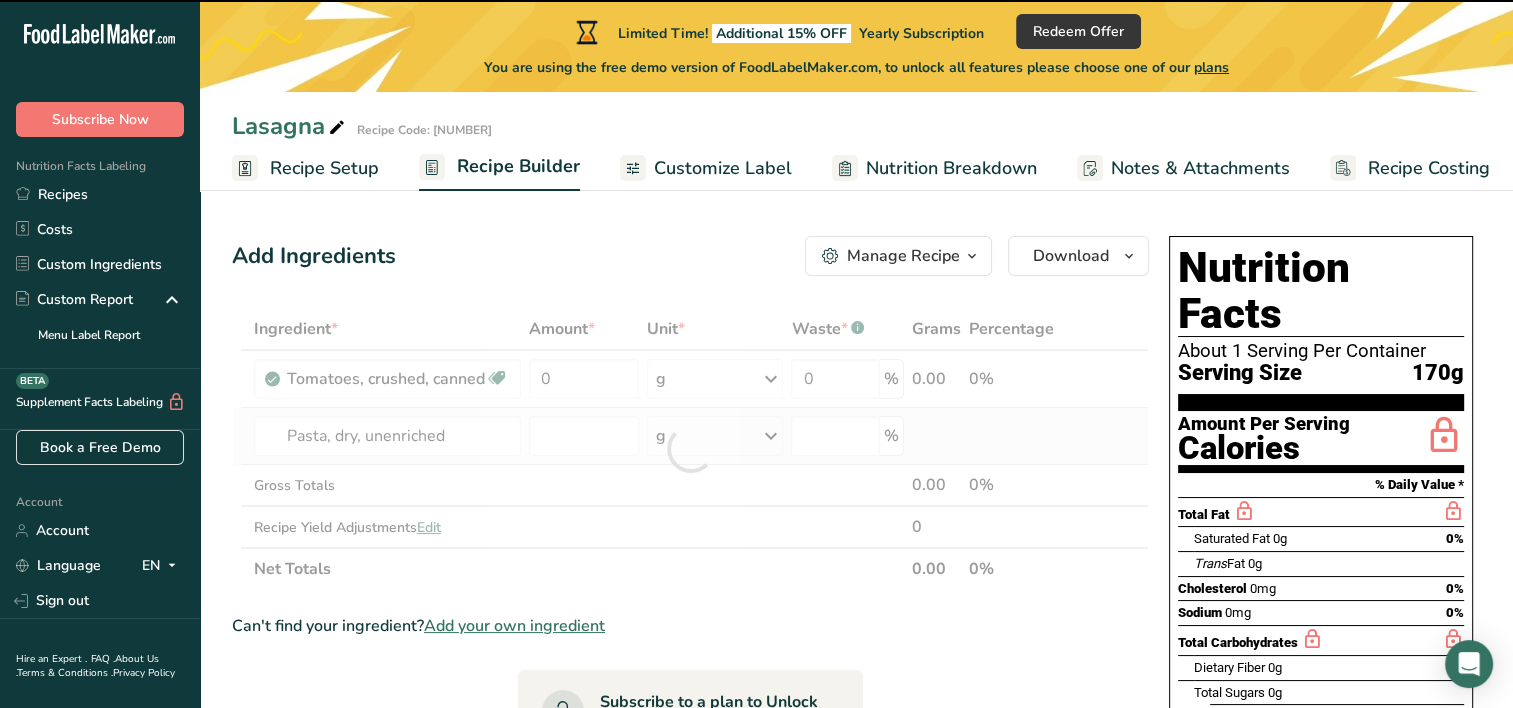 type on "0" 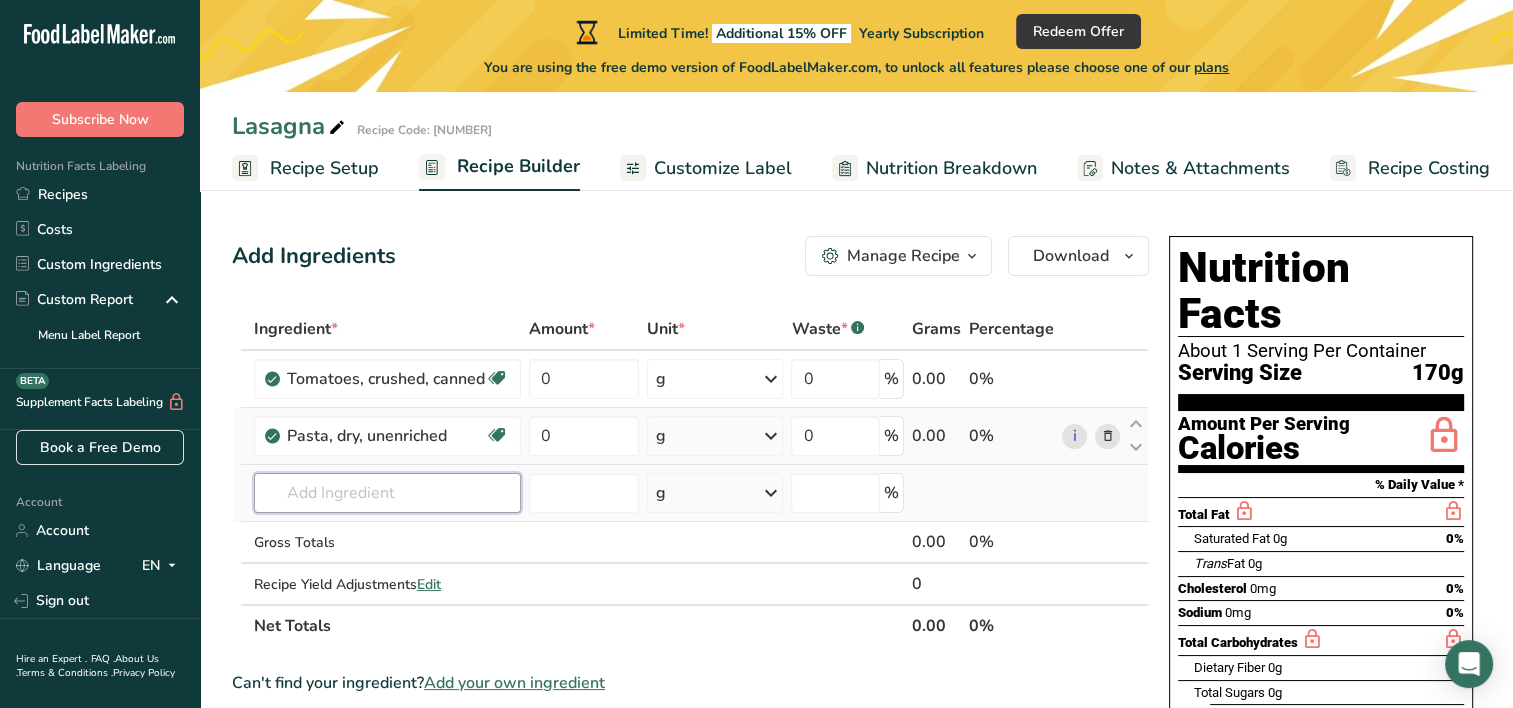click at bounding box center [387, 493] 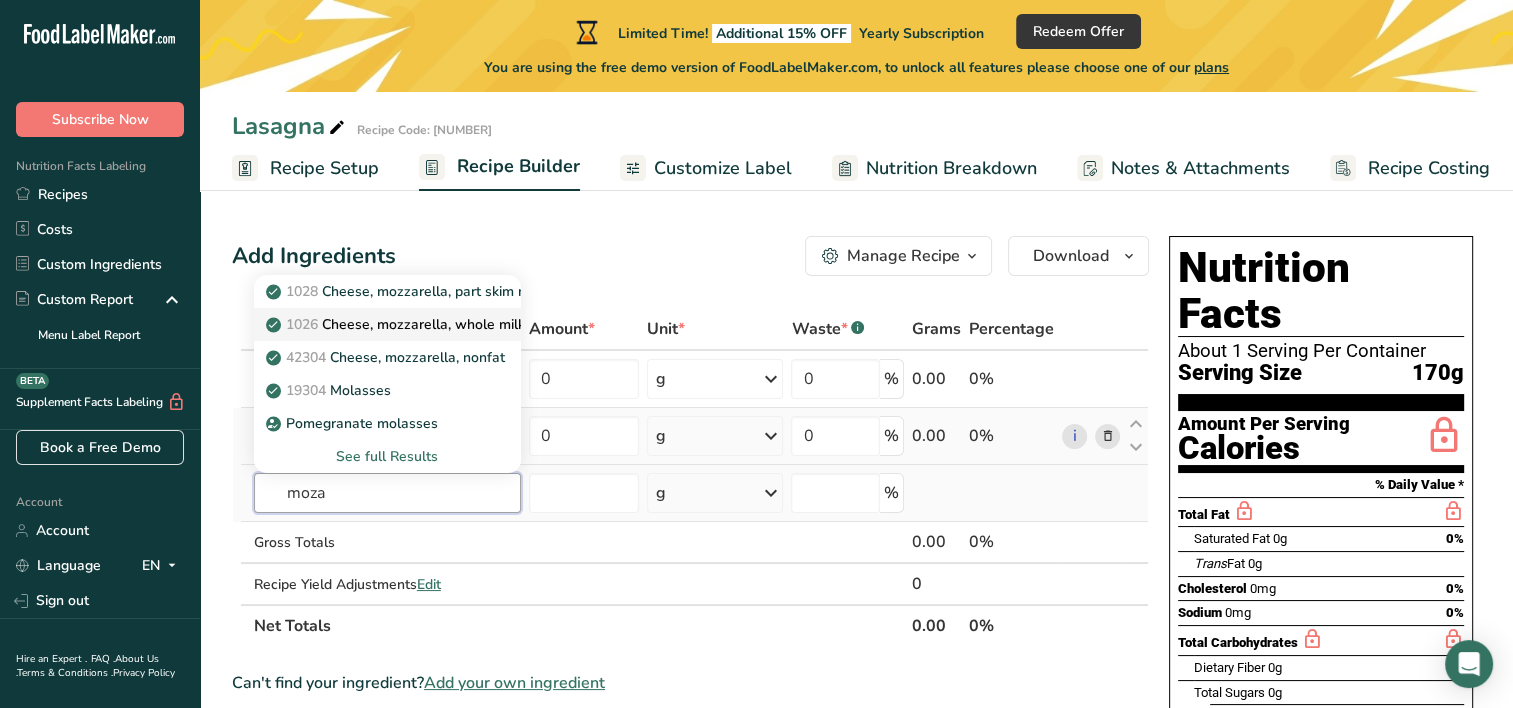 type on "moza" 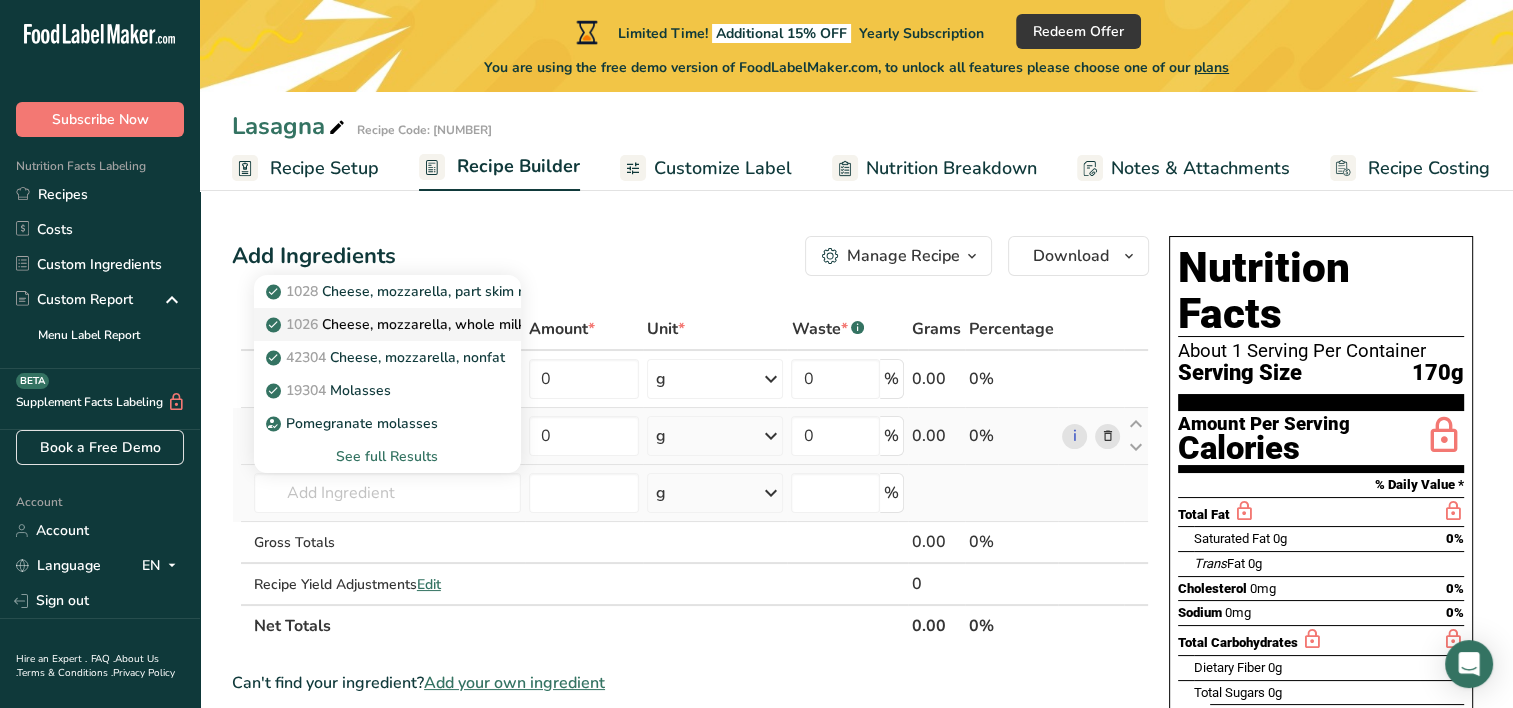 click on "1026
Cheese, mozzarella, whole milk" at bounding box center (397, 324) 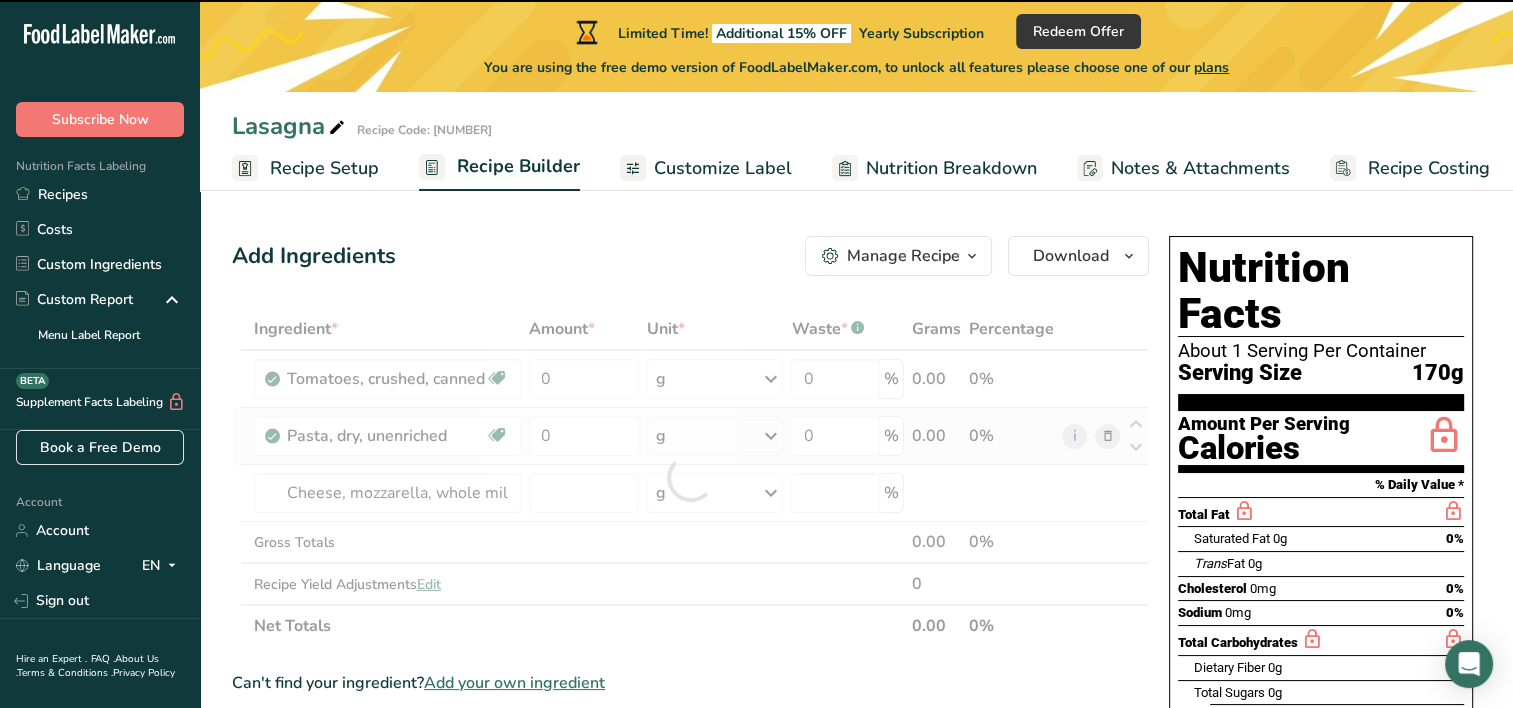 type on "0" 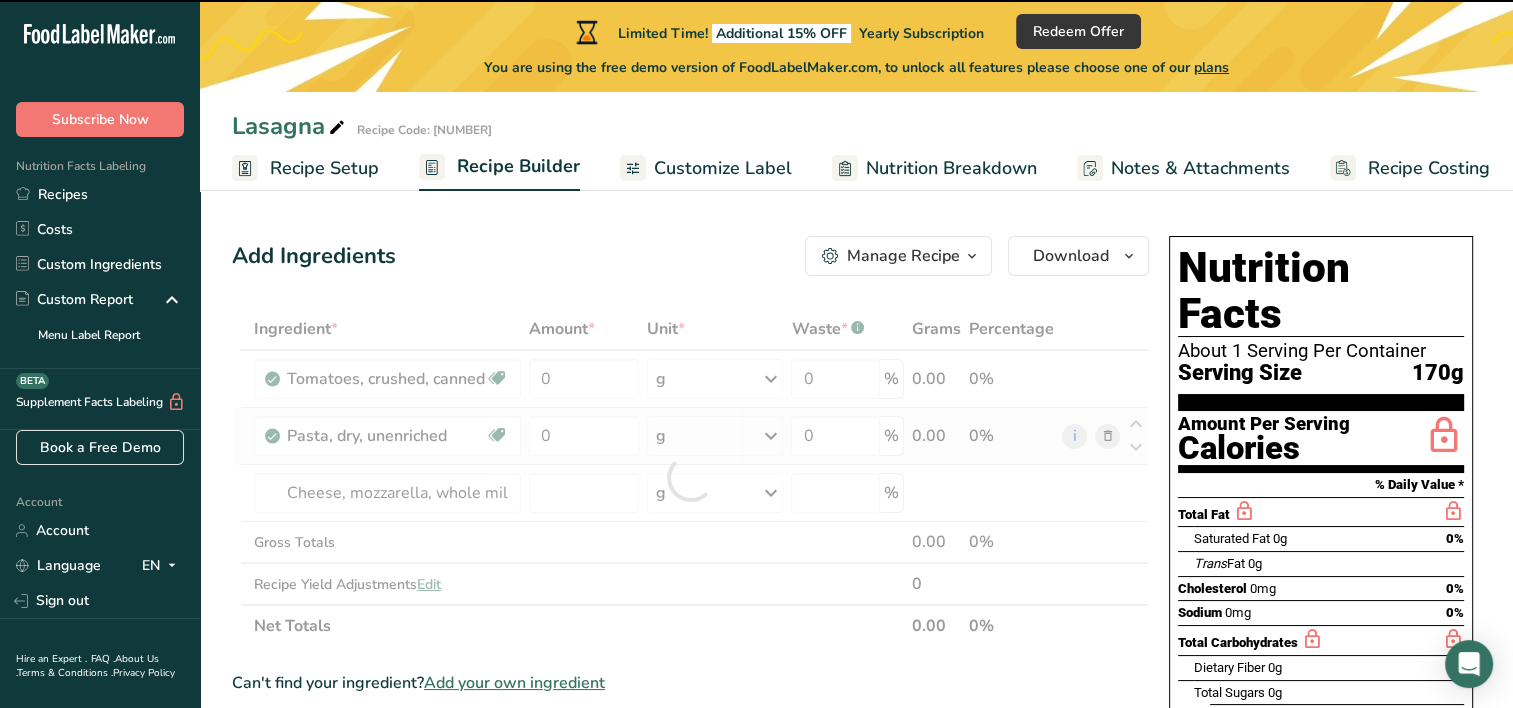 type on "0" 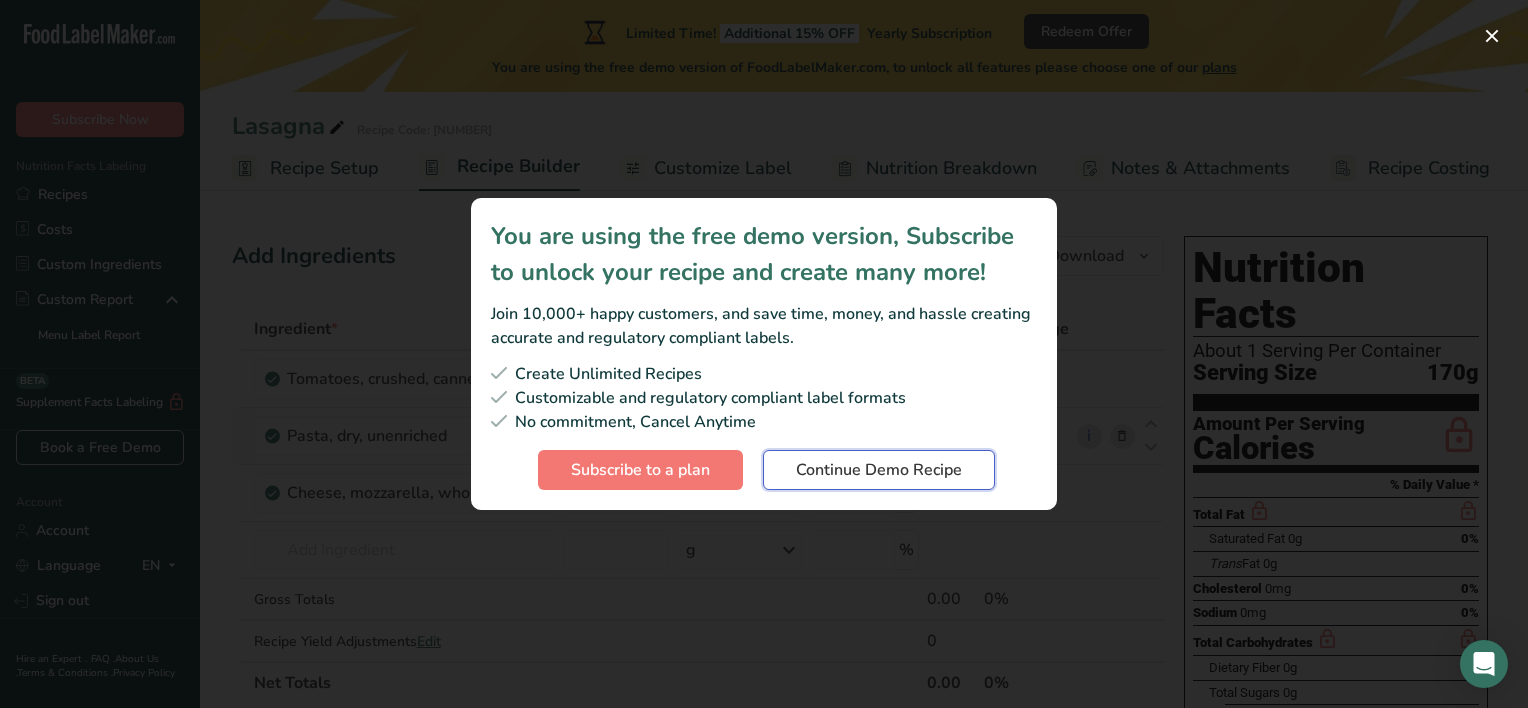 click on "Continue Demo Recipe" at bounding box center [879, 470] 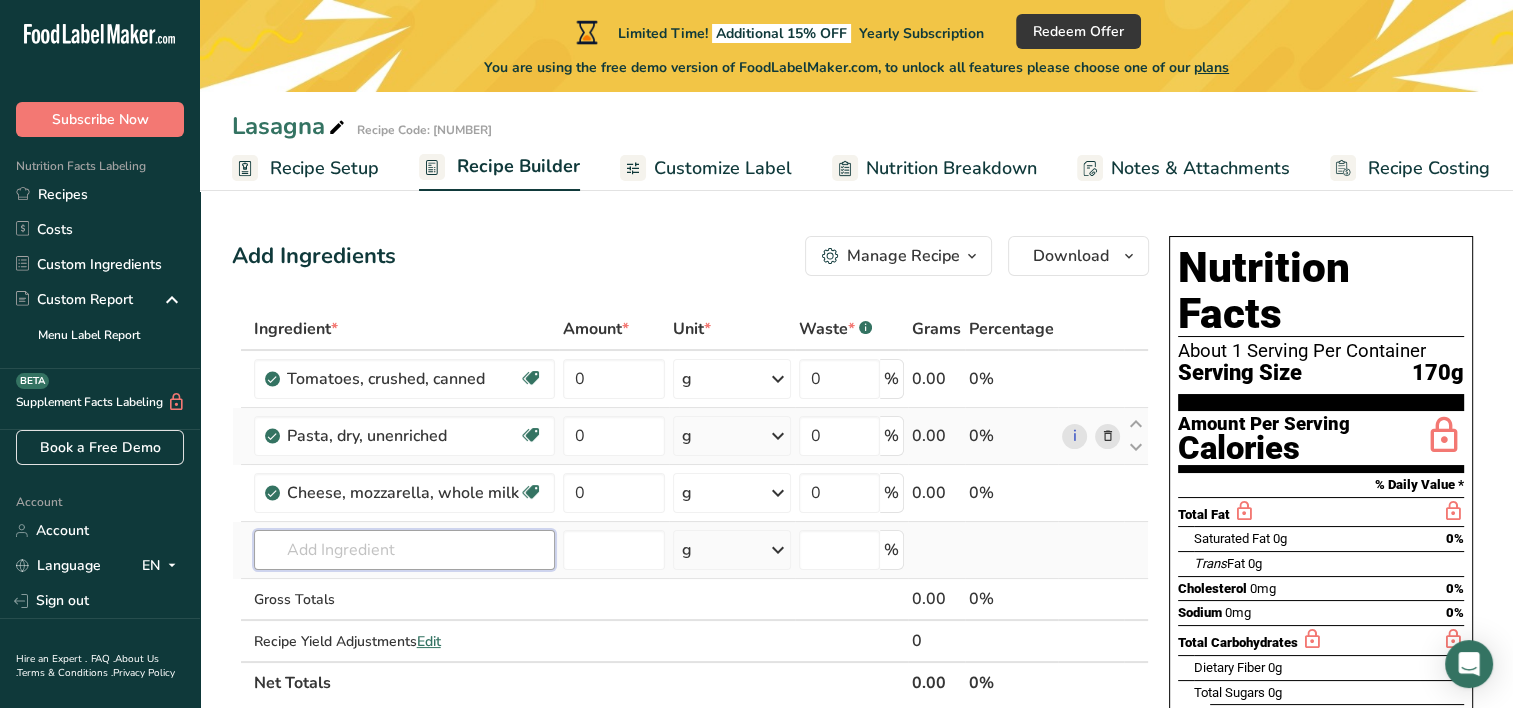 click at bounding box center [404, 550] 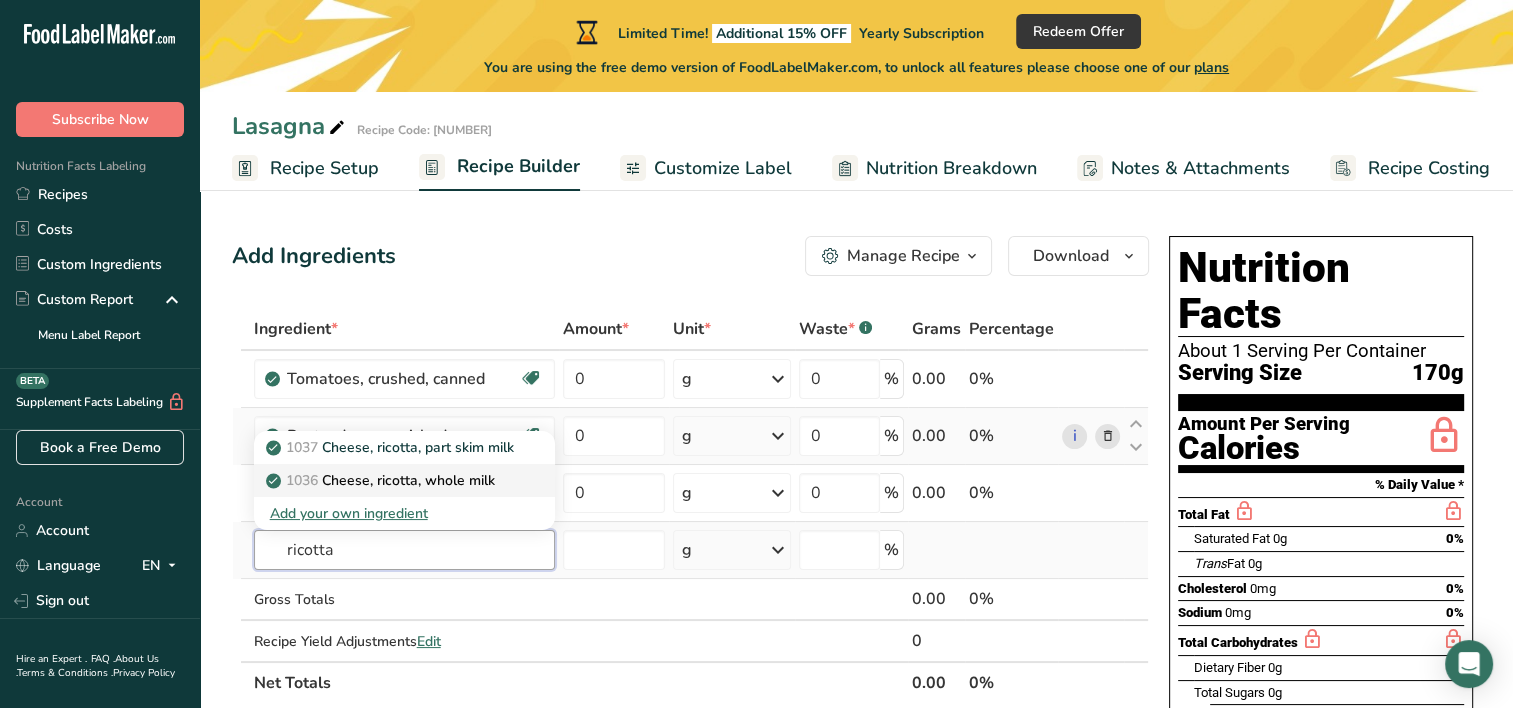 type on "ricotta" 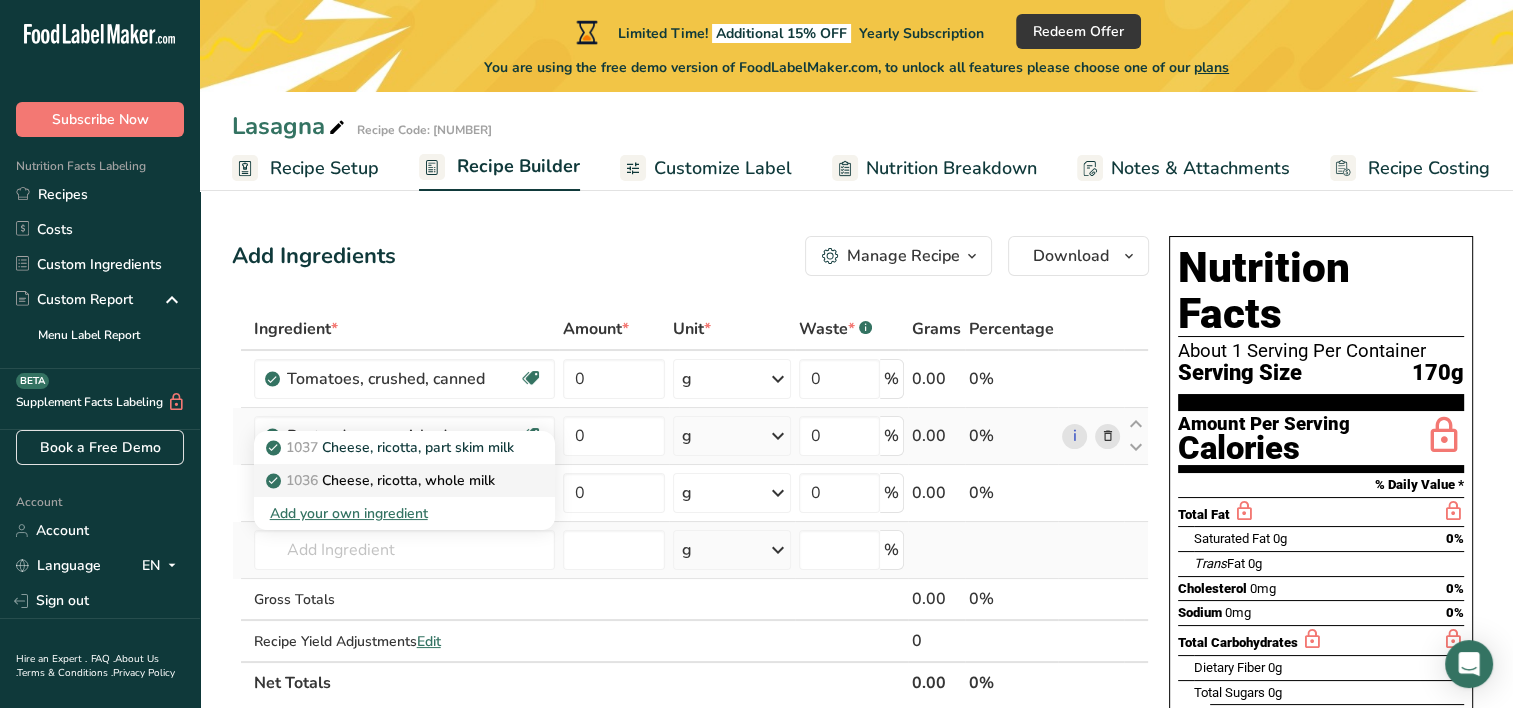 click on "[NUMBER]
Cheese, ricotta, whole milk" at bounding box center [404, 480] 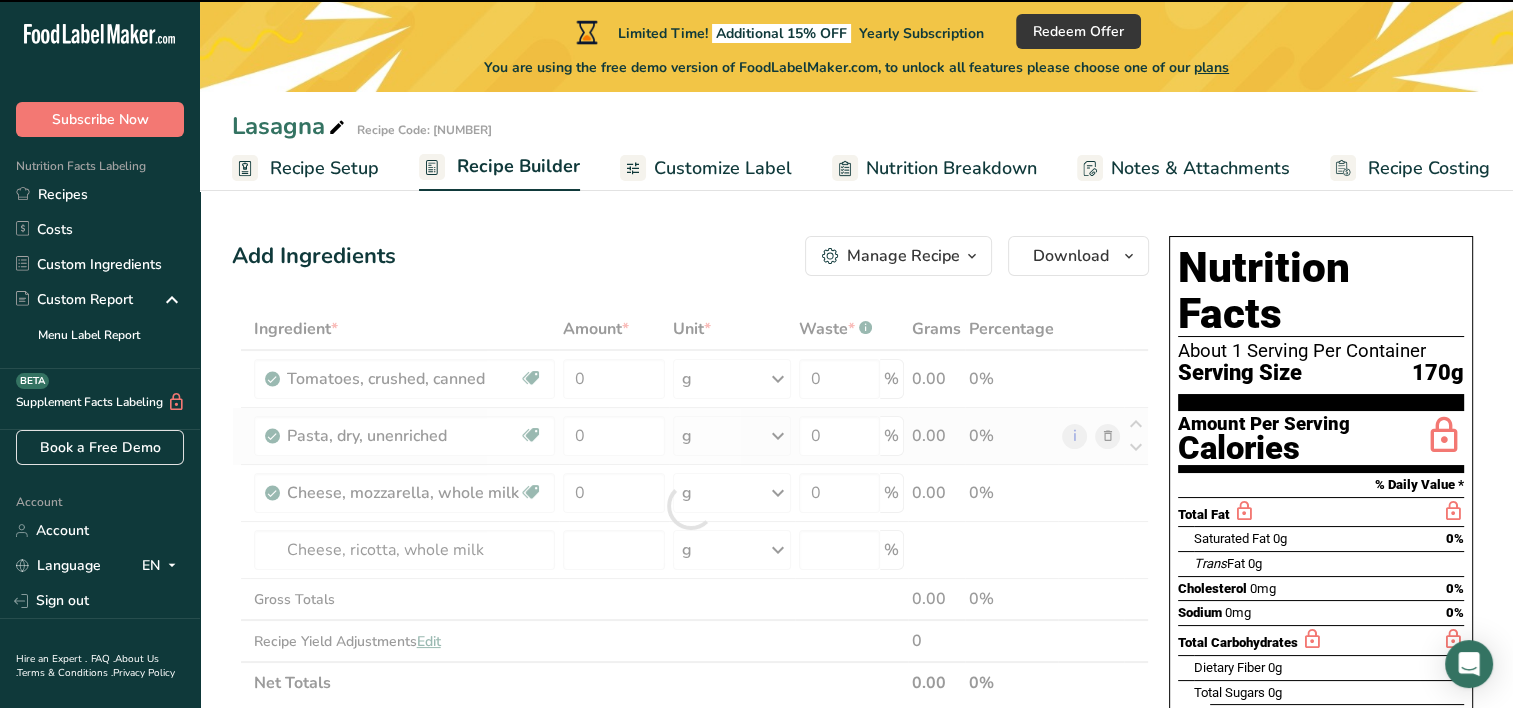 type on "0" 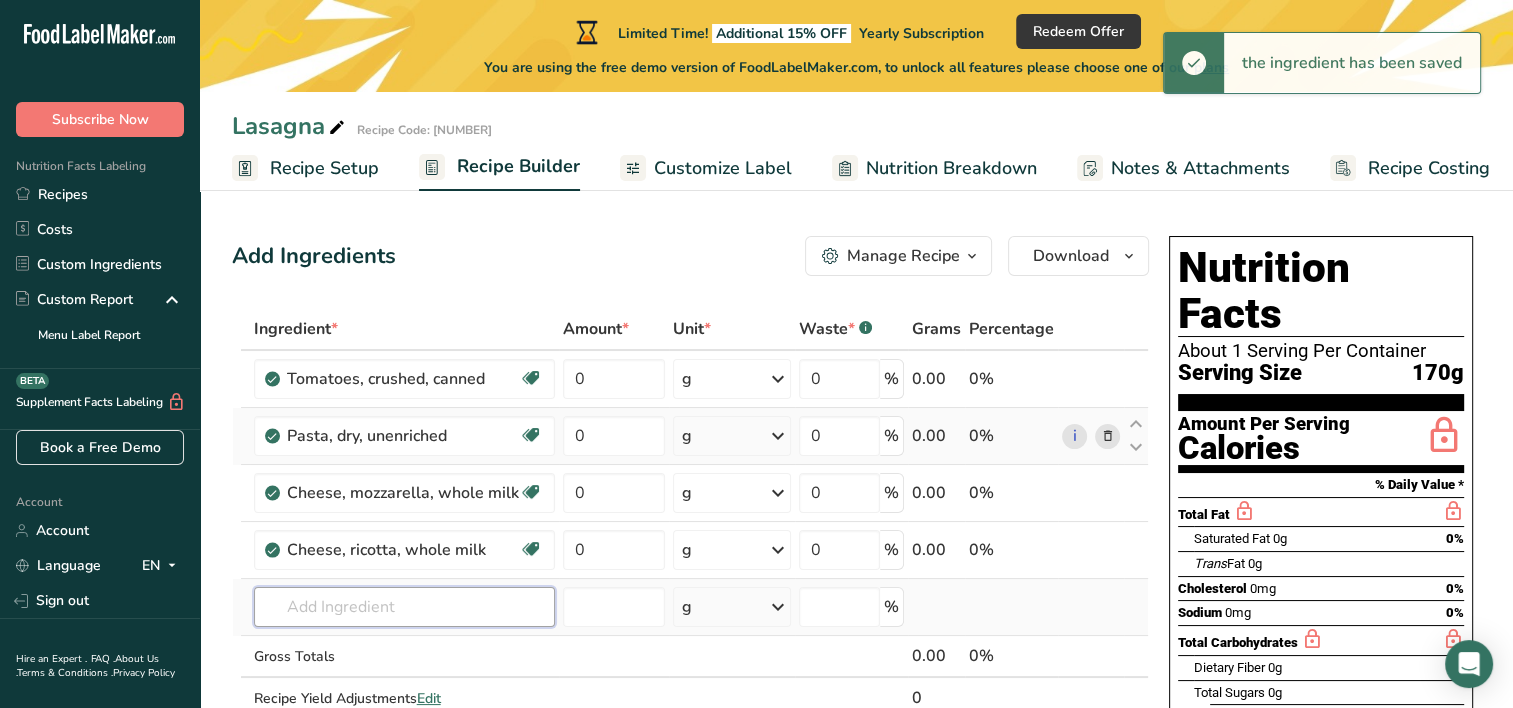 click at bounding box center (404, 607) 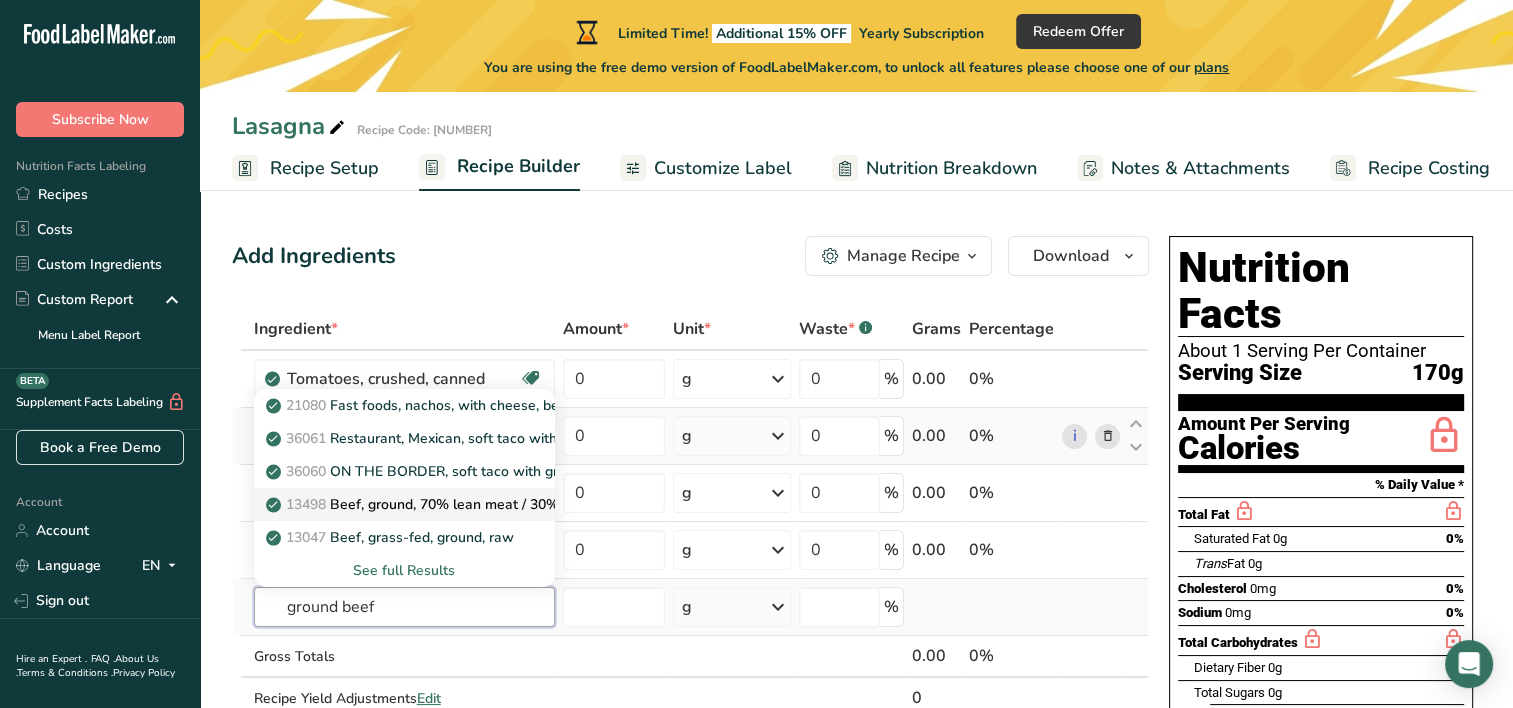type on "ground beef" 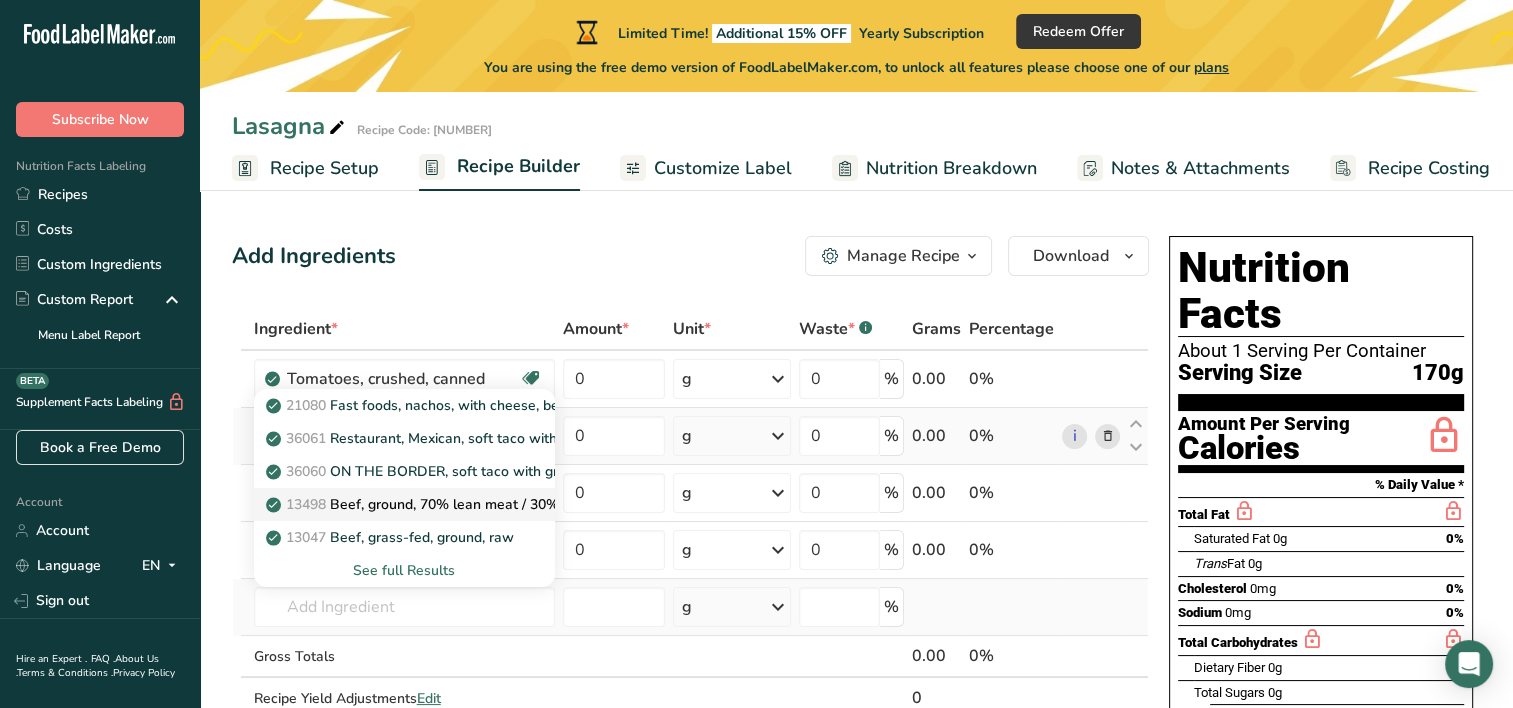 click on "13498
Beef, ground, 70% lean meat / 30% fat, raw" at bounding box center (441, 504) 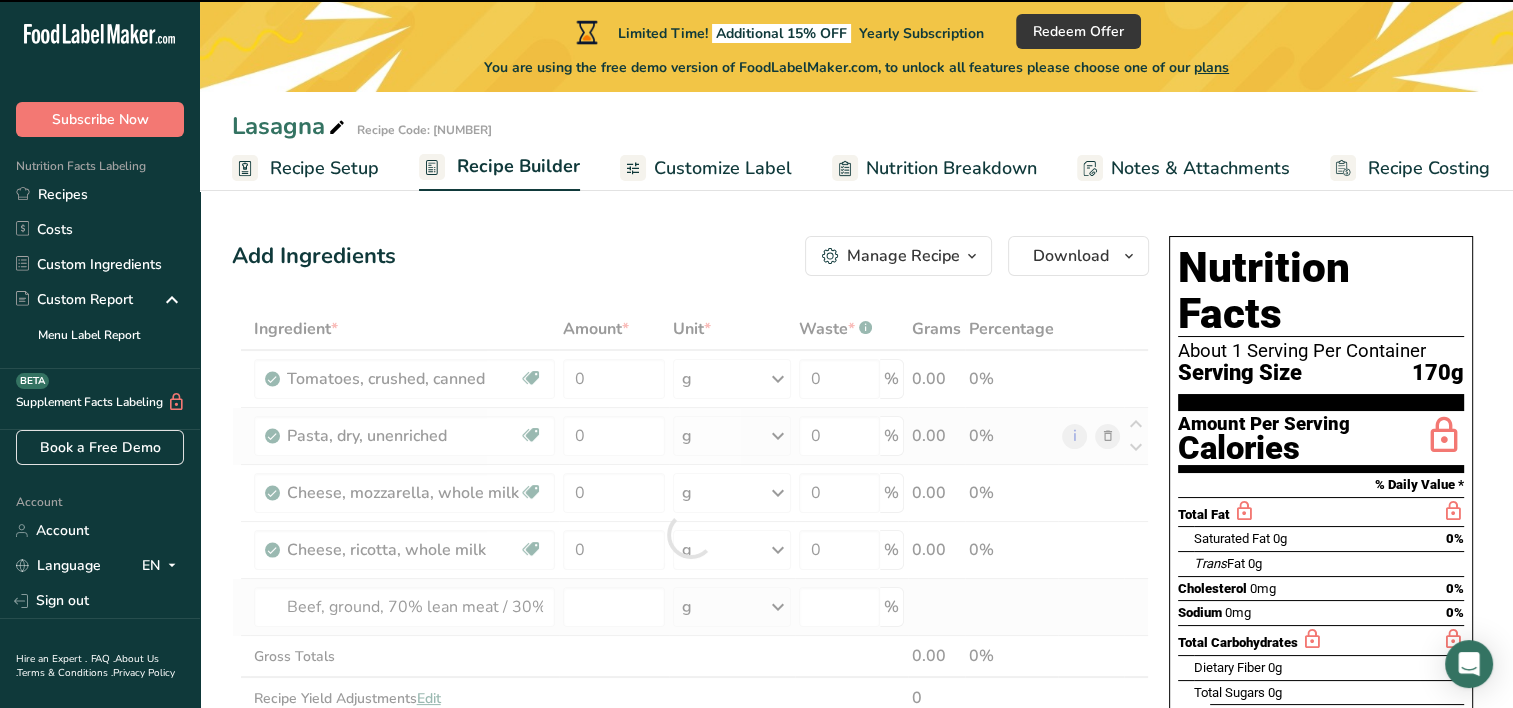 type on "0" 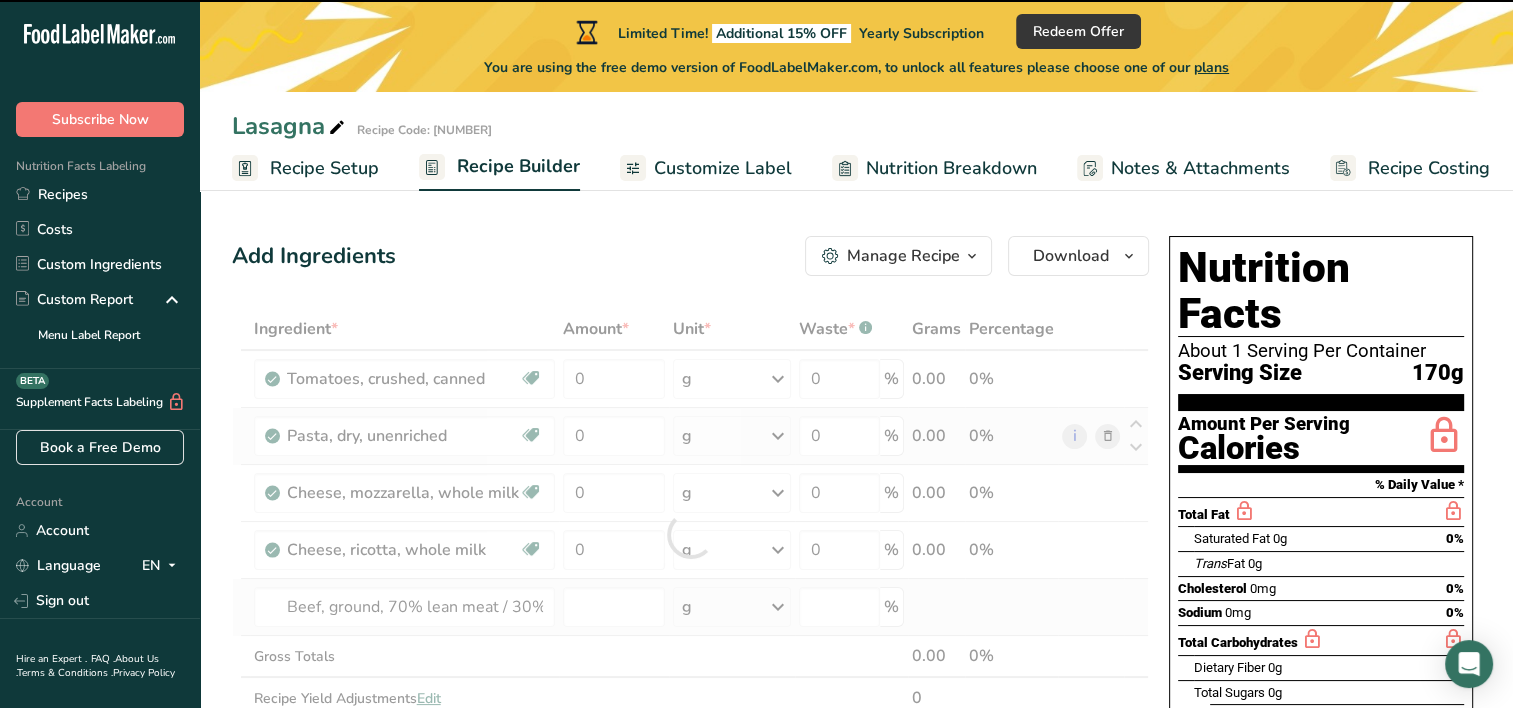 type on "0" 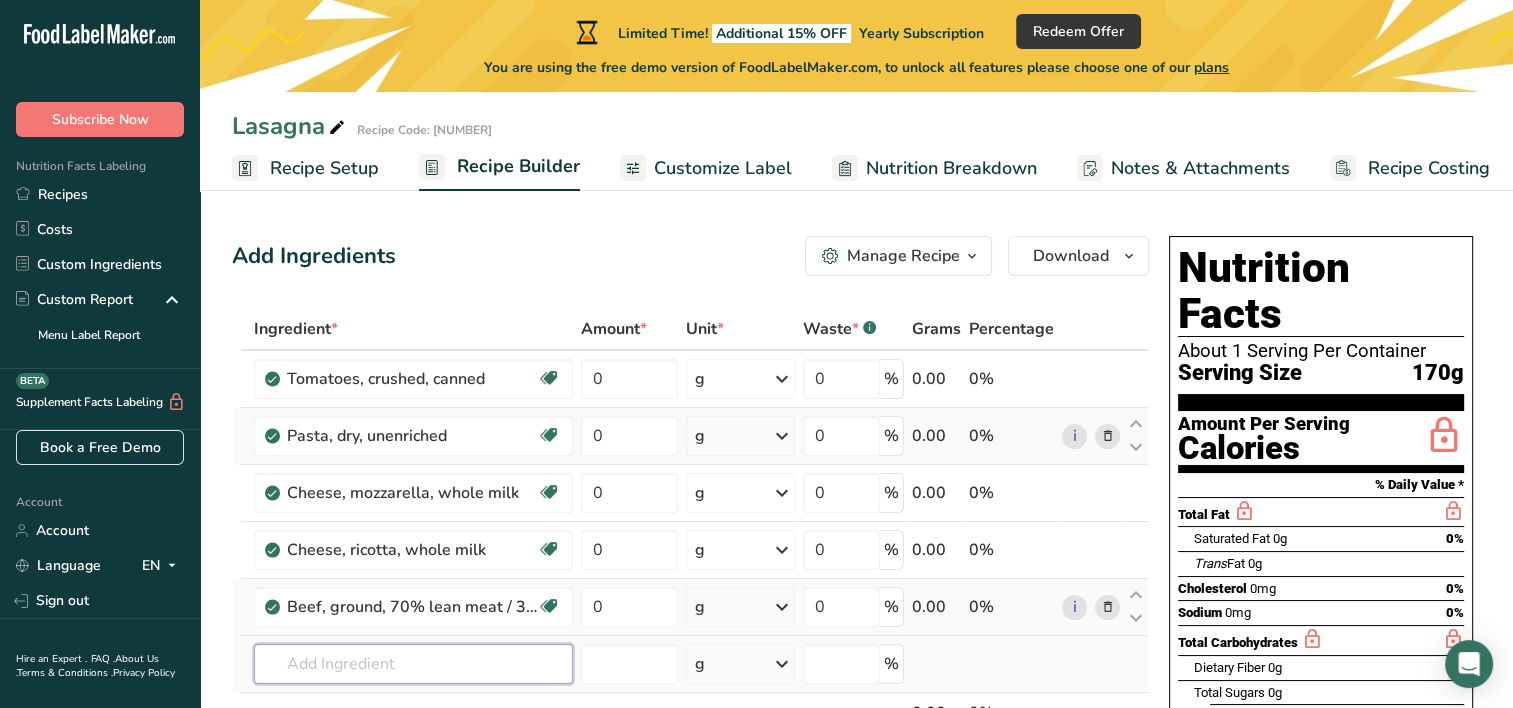 click at bounding box center [413, 664] 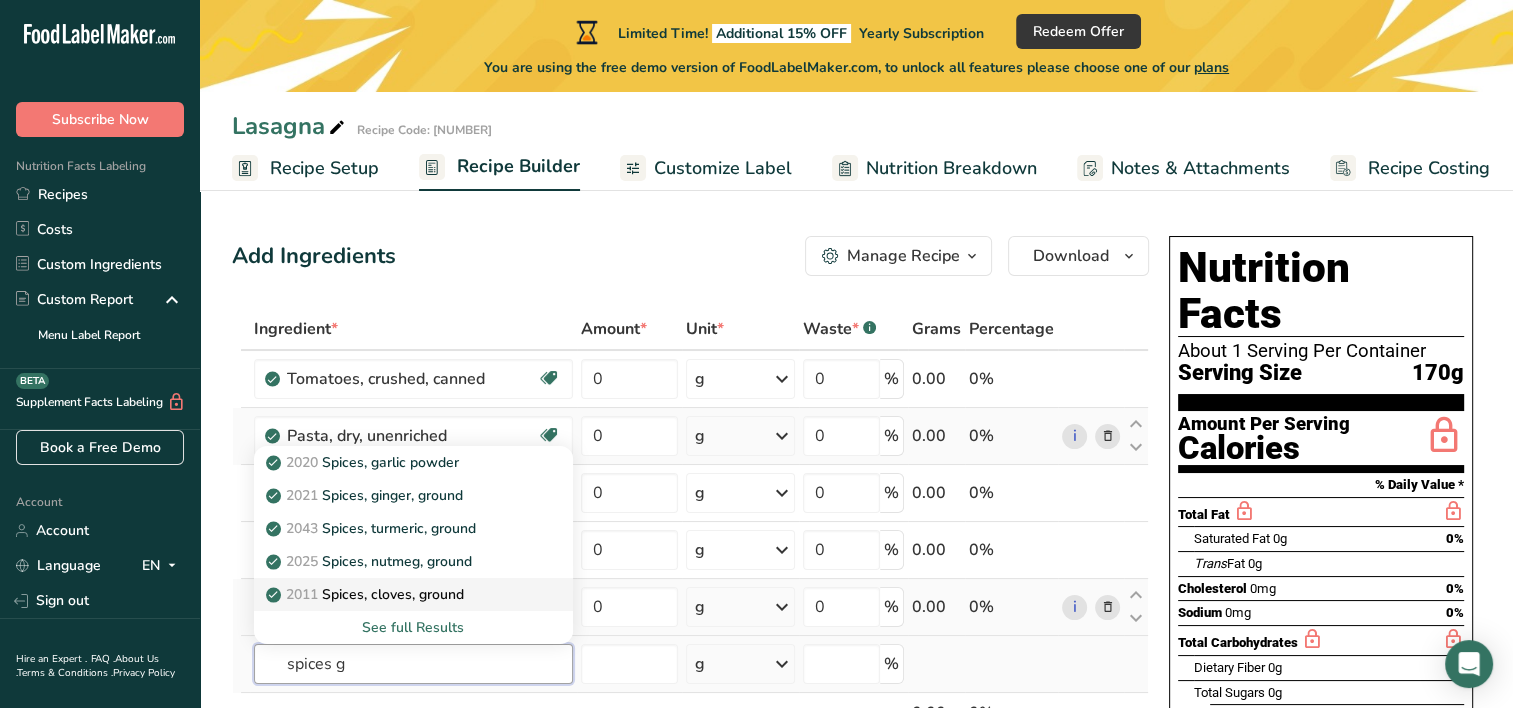 type on "spices g" 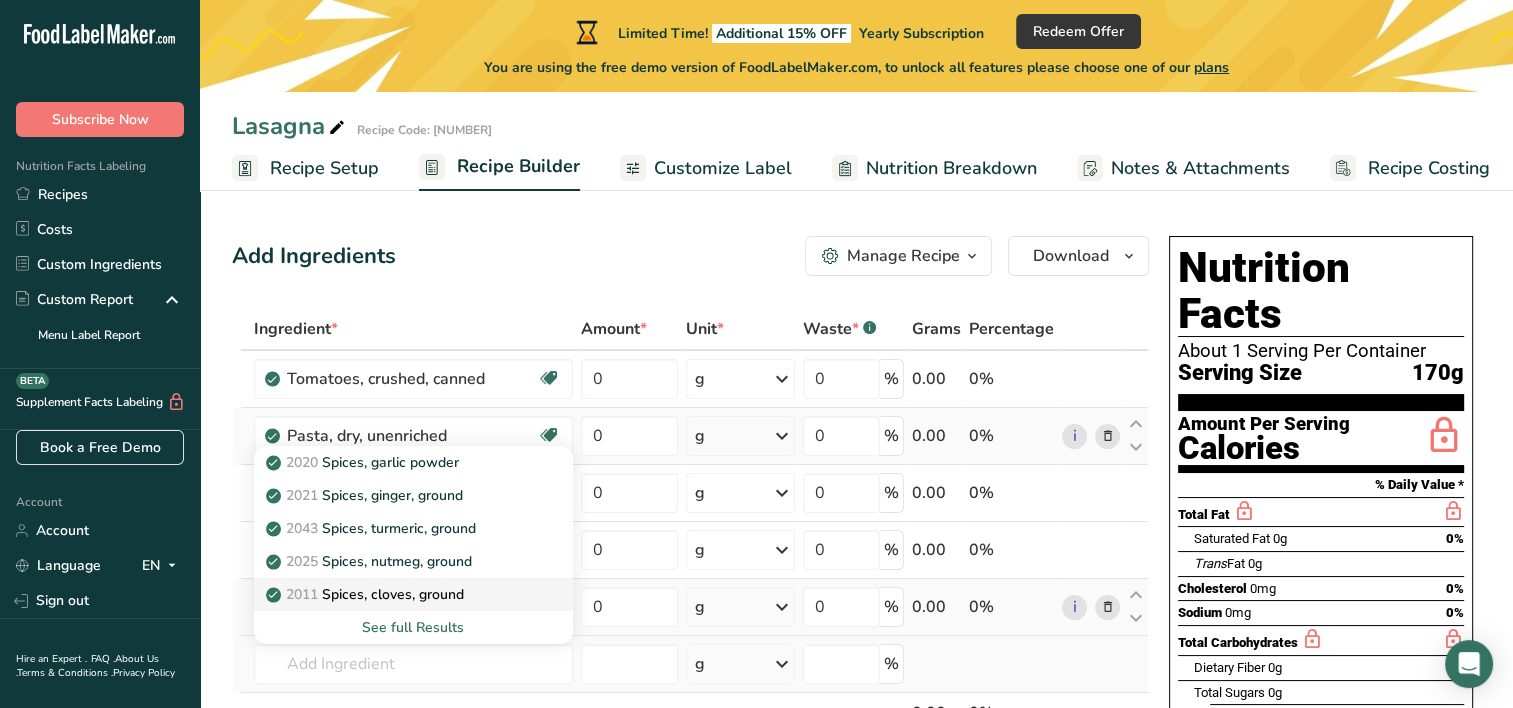 click on "2011
Spices, cloves, ground" at bounding box center [367, 594] 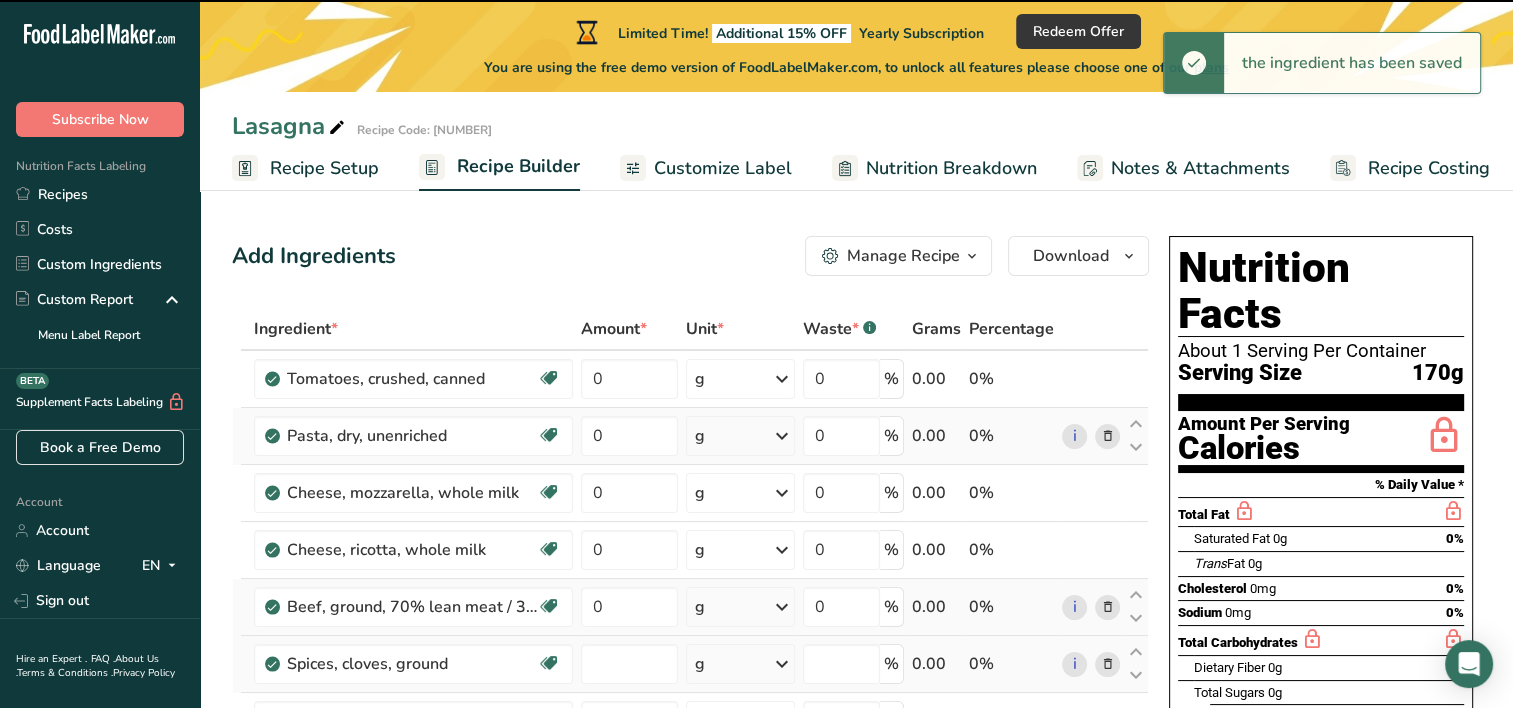 type on "0" 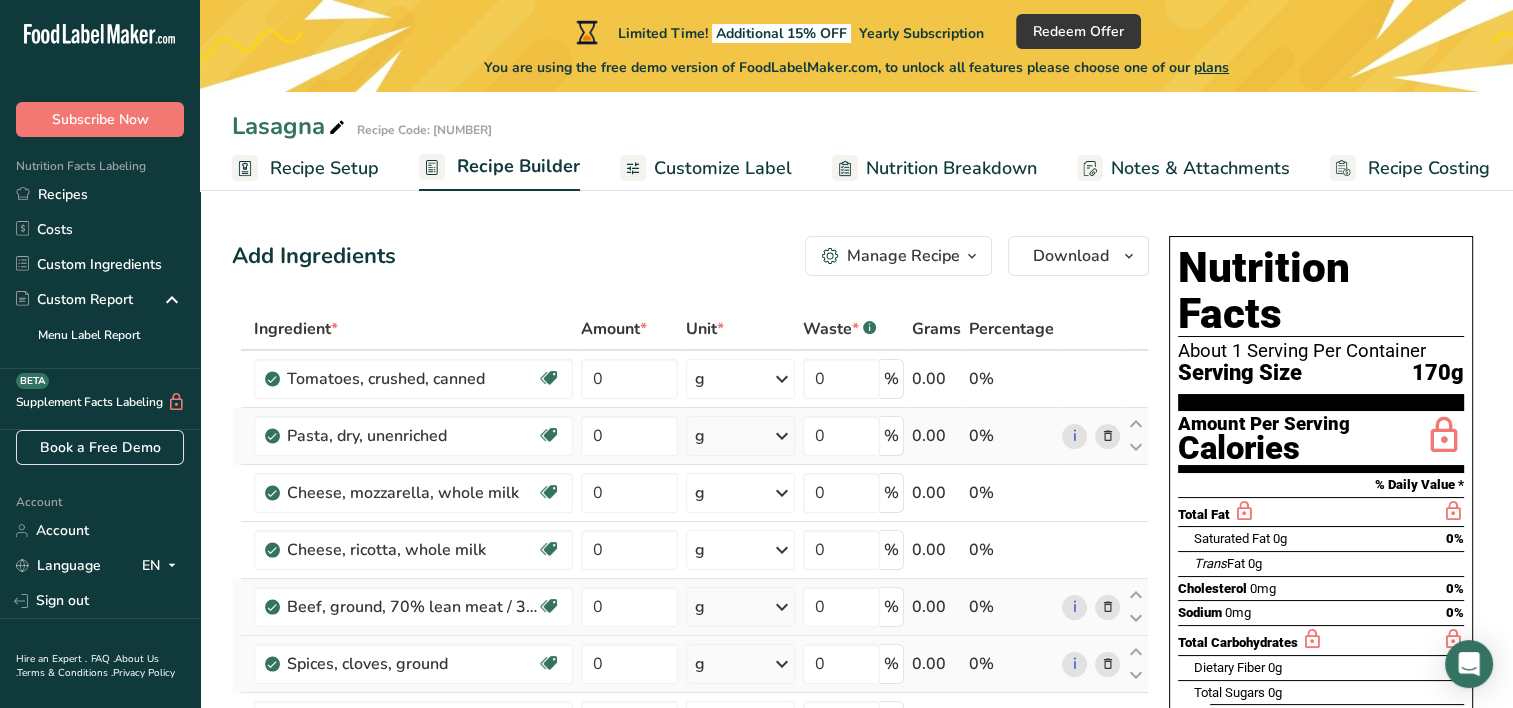 scroll, scrollTop: 619, scrollLeft: 0, axis: vertical 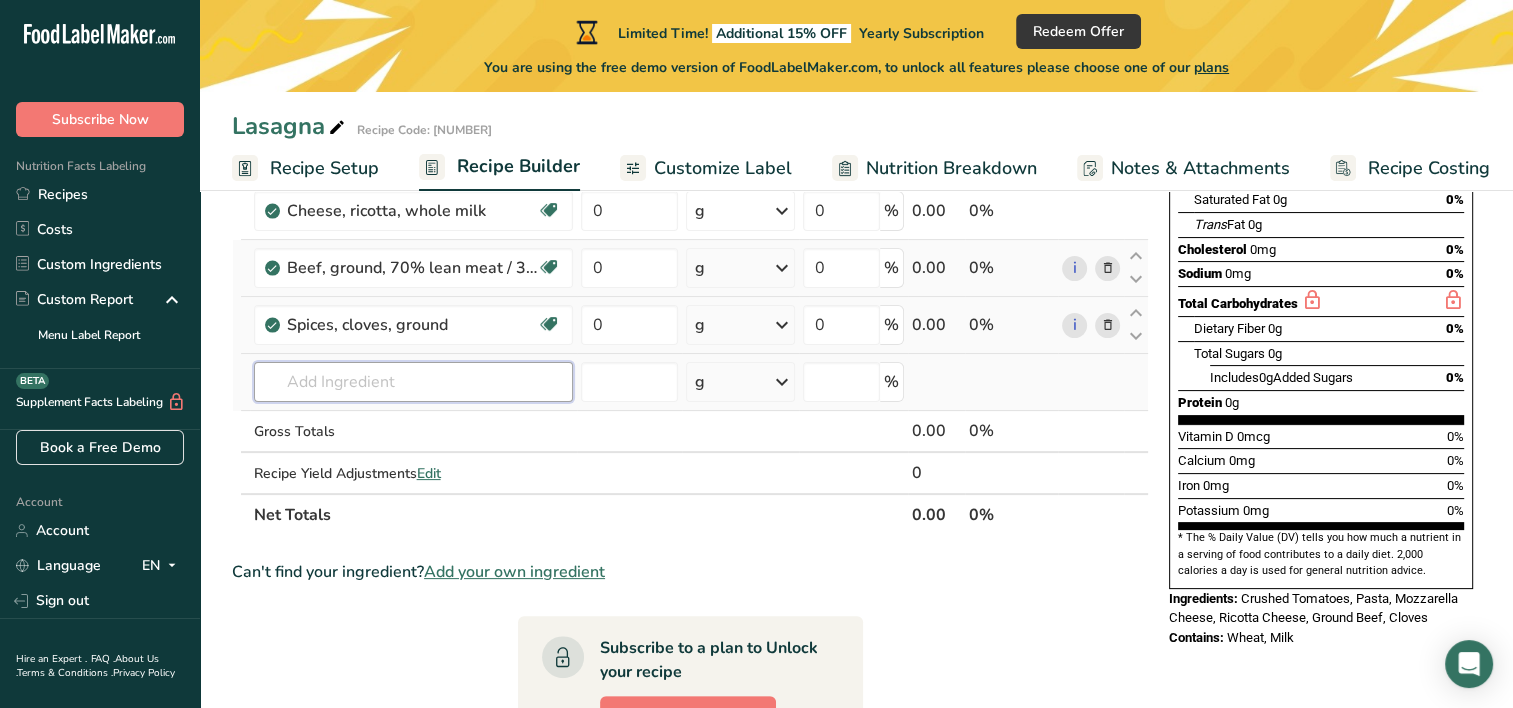 click at bounding box center (413, 382) 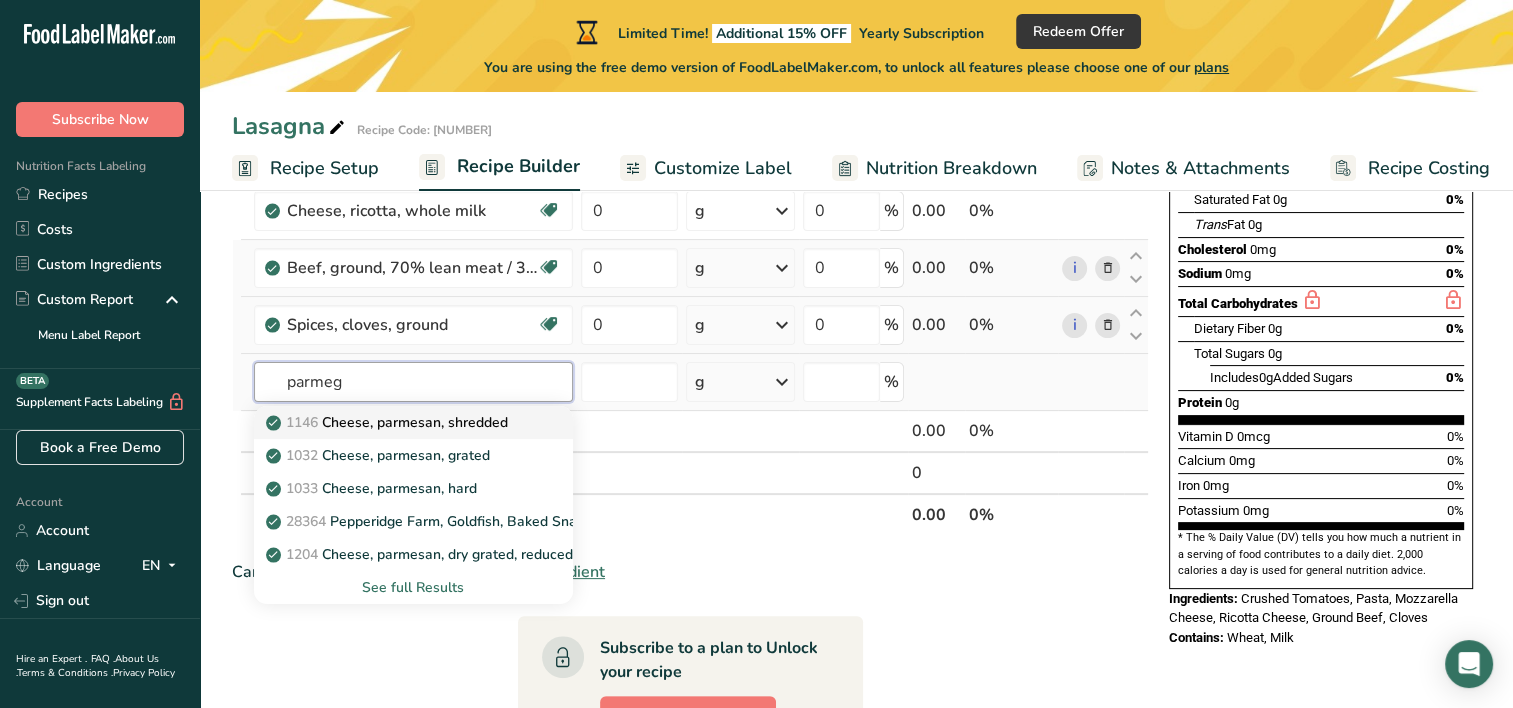 type on "parmeg" 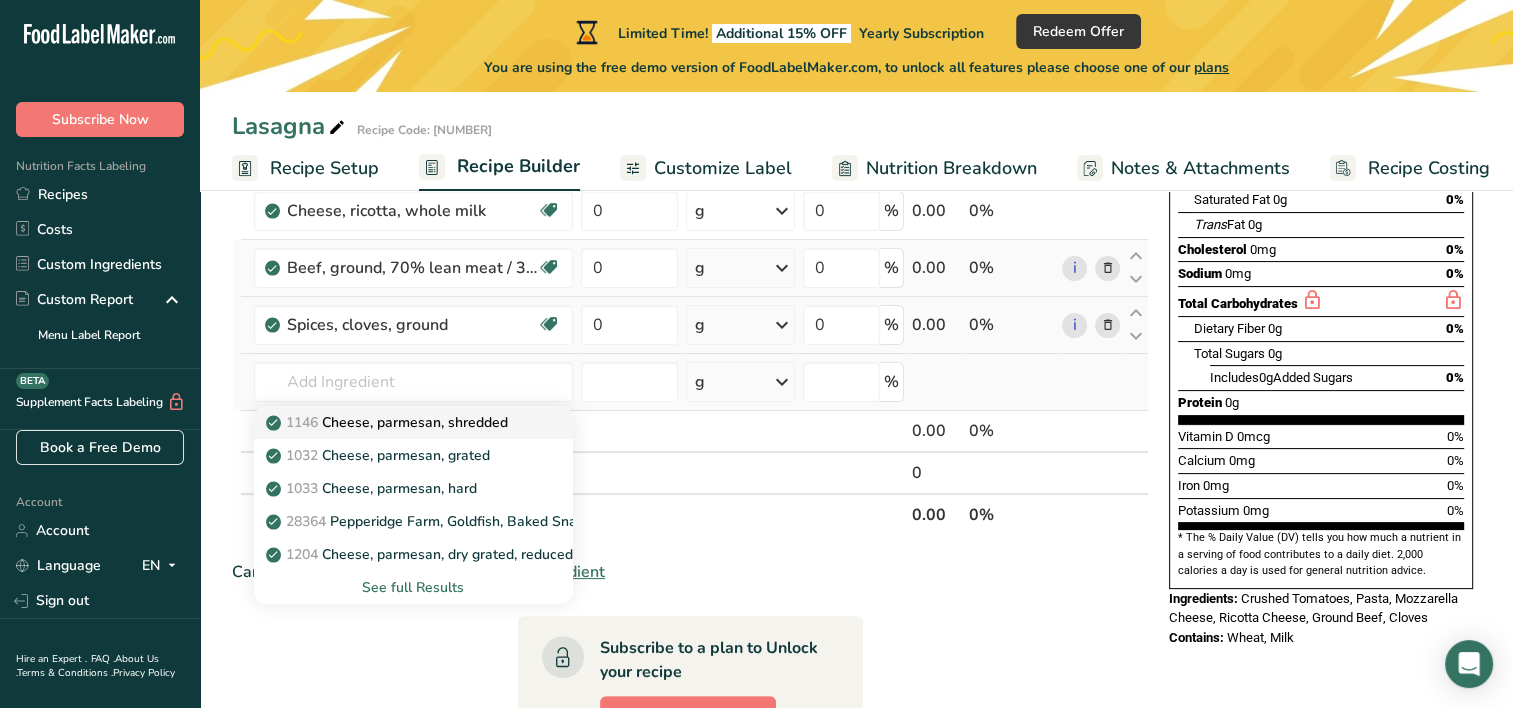 click on "1146
Cheese, parmesan, shredded" at bounding box center [389, 422] 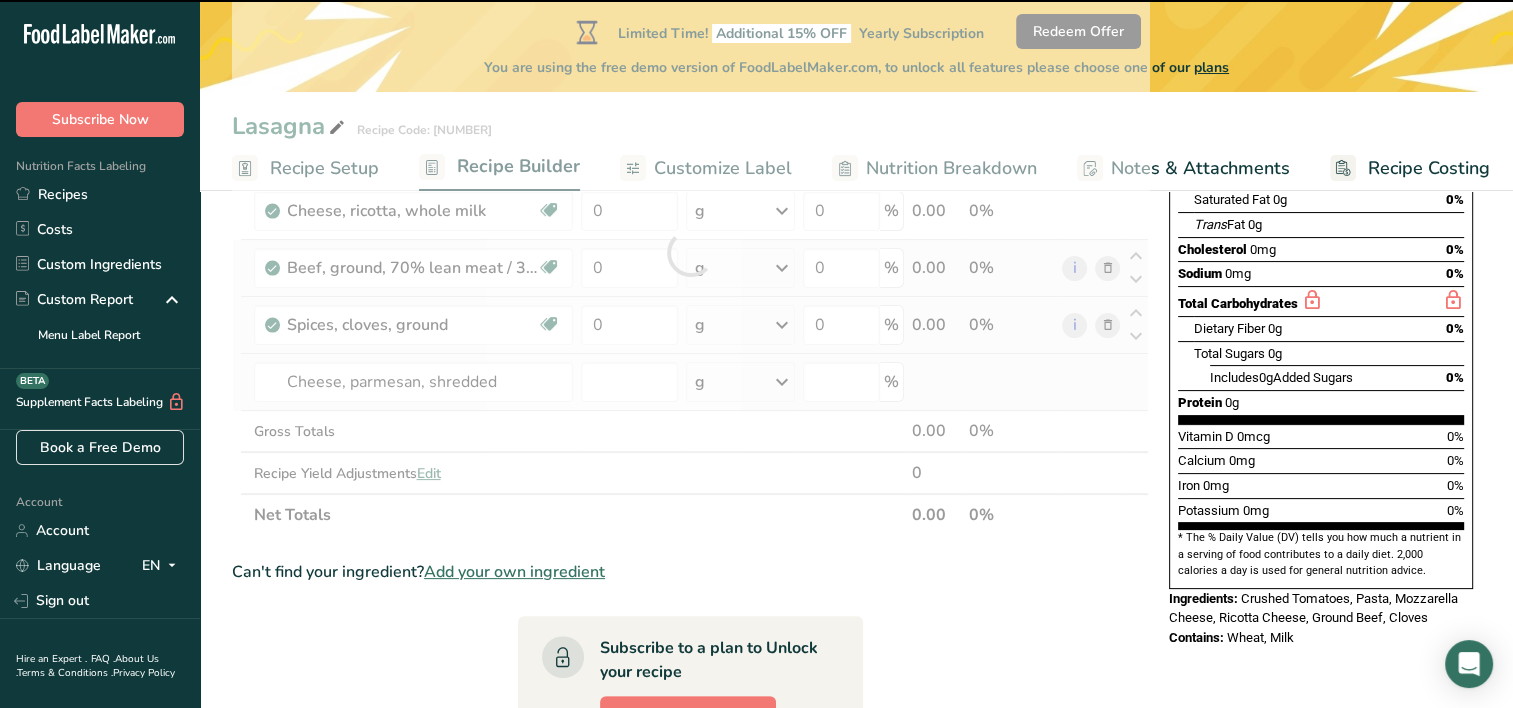 type on "0" 